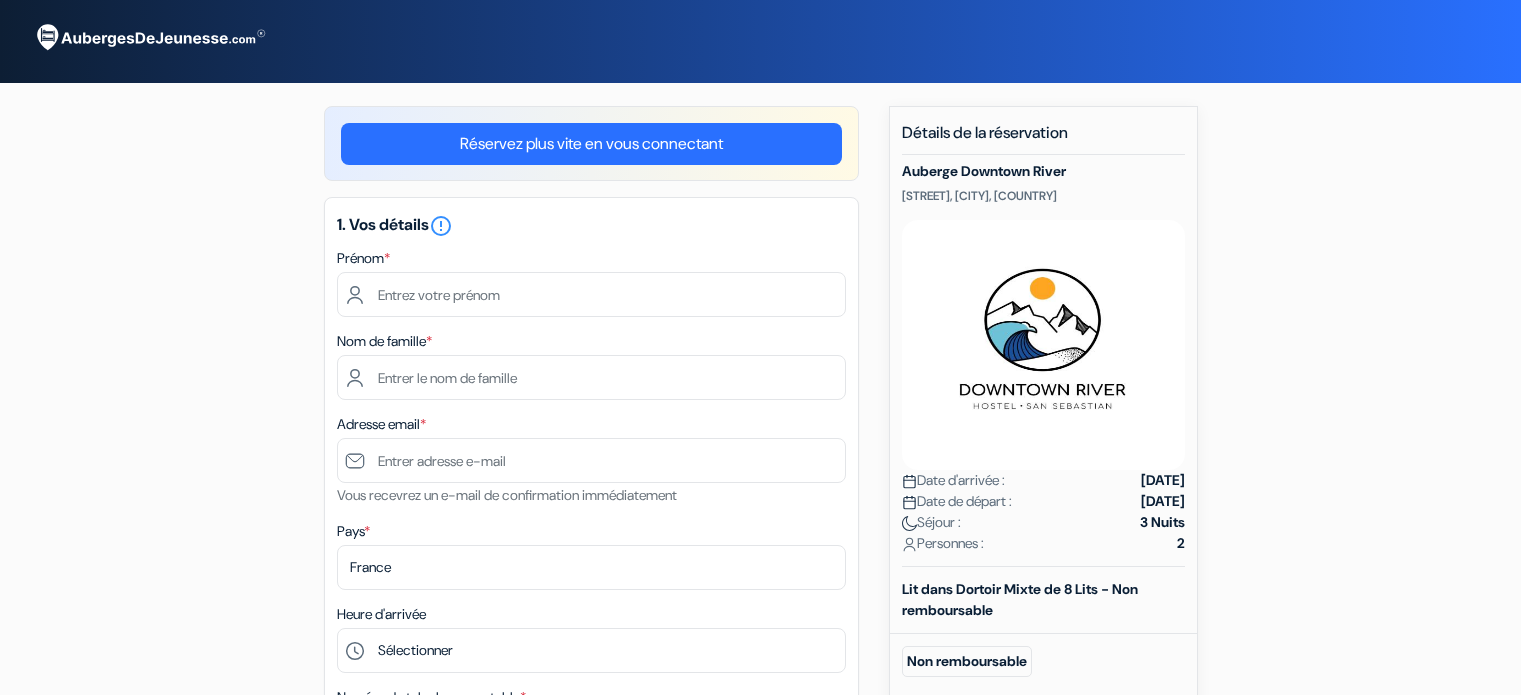 scroll, scrollTop: 0, scrollLeft: 0, axis: both 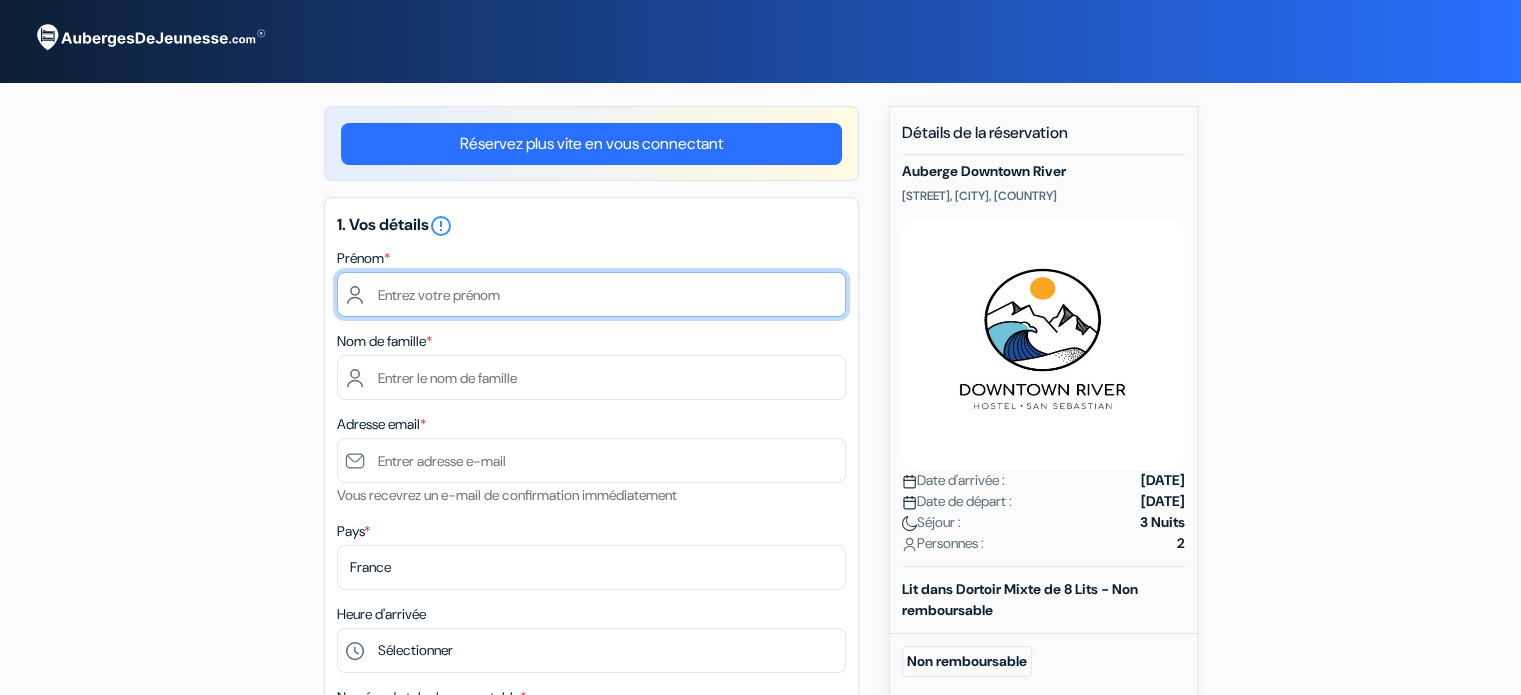 click at bounding box center [591, 294] 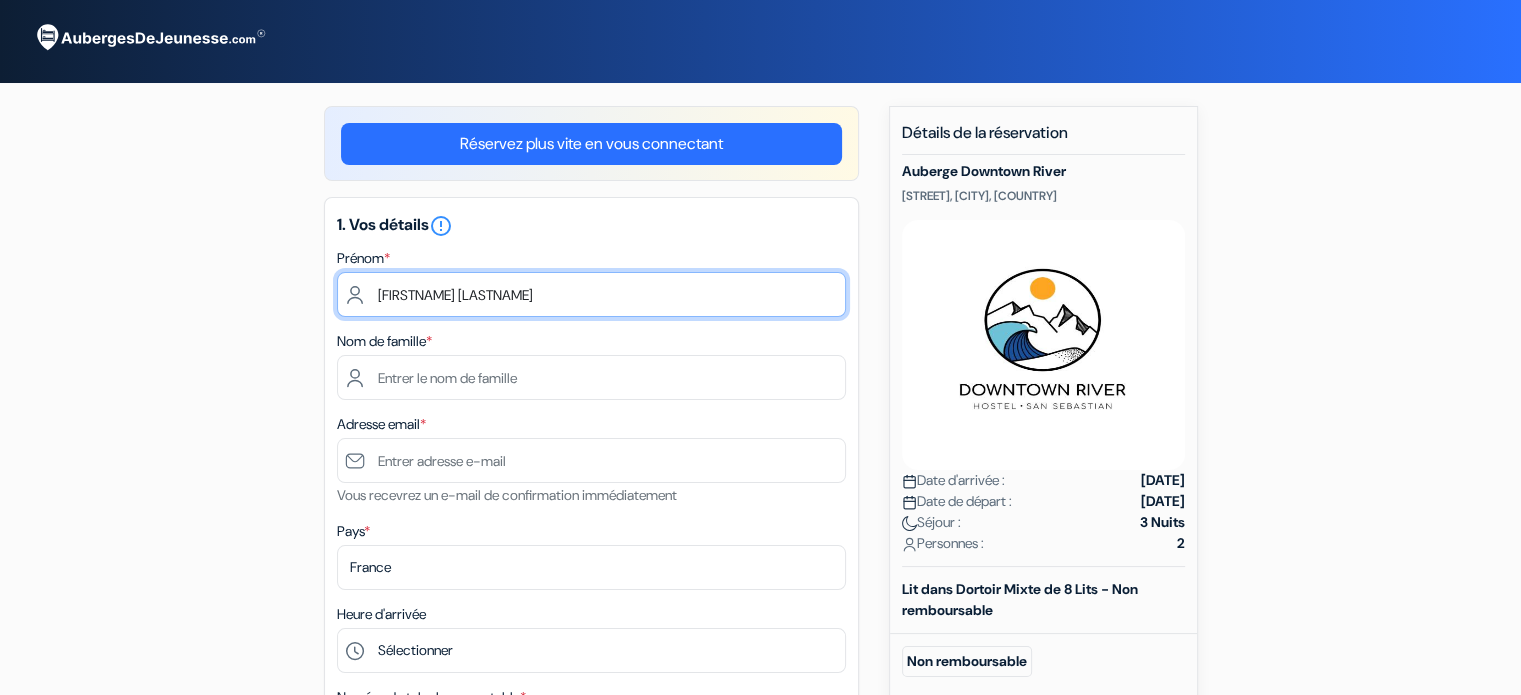 type on "[FIRST]" 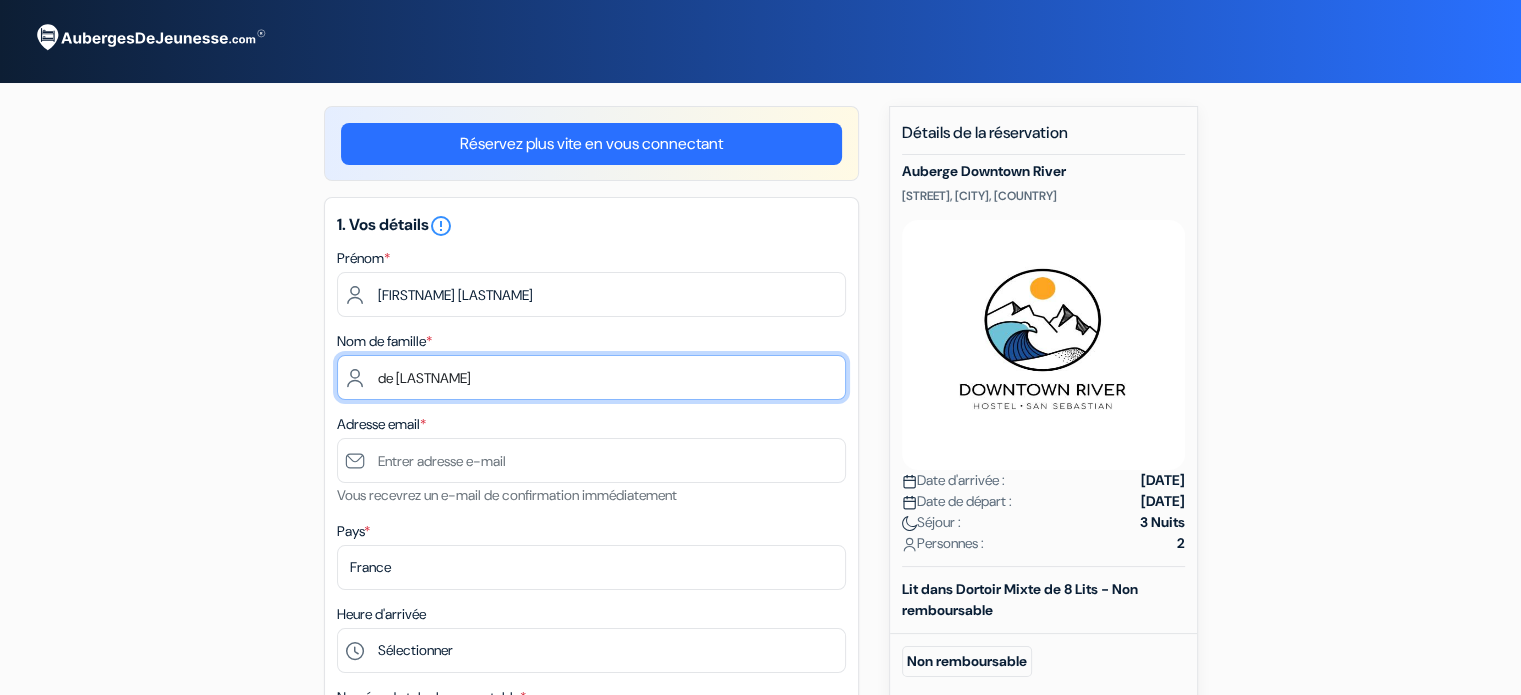 type on "de [LAST]" 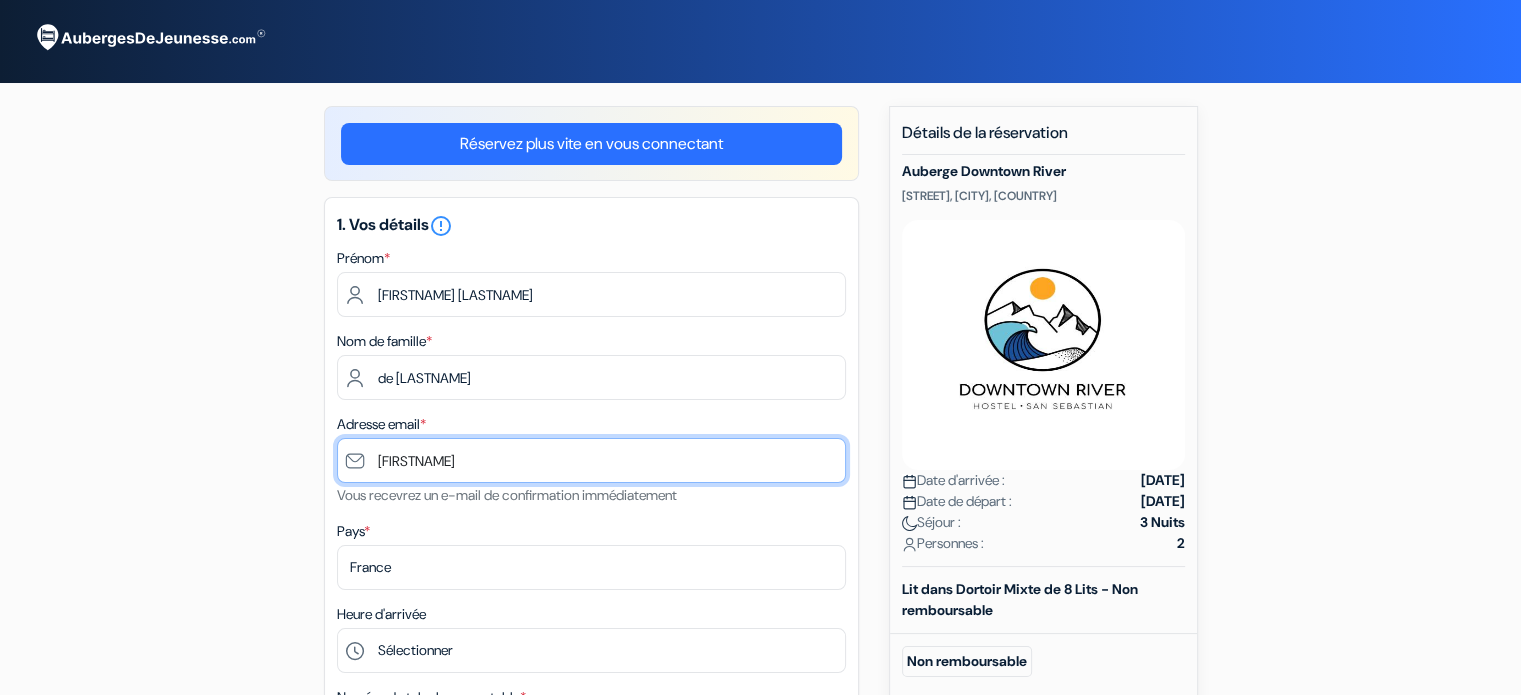 type on "[EMAIL]" 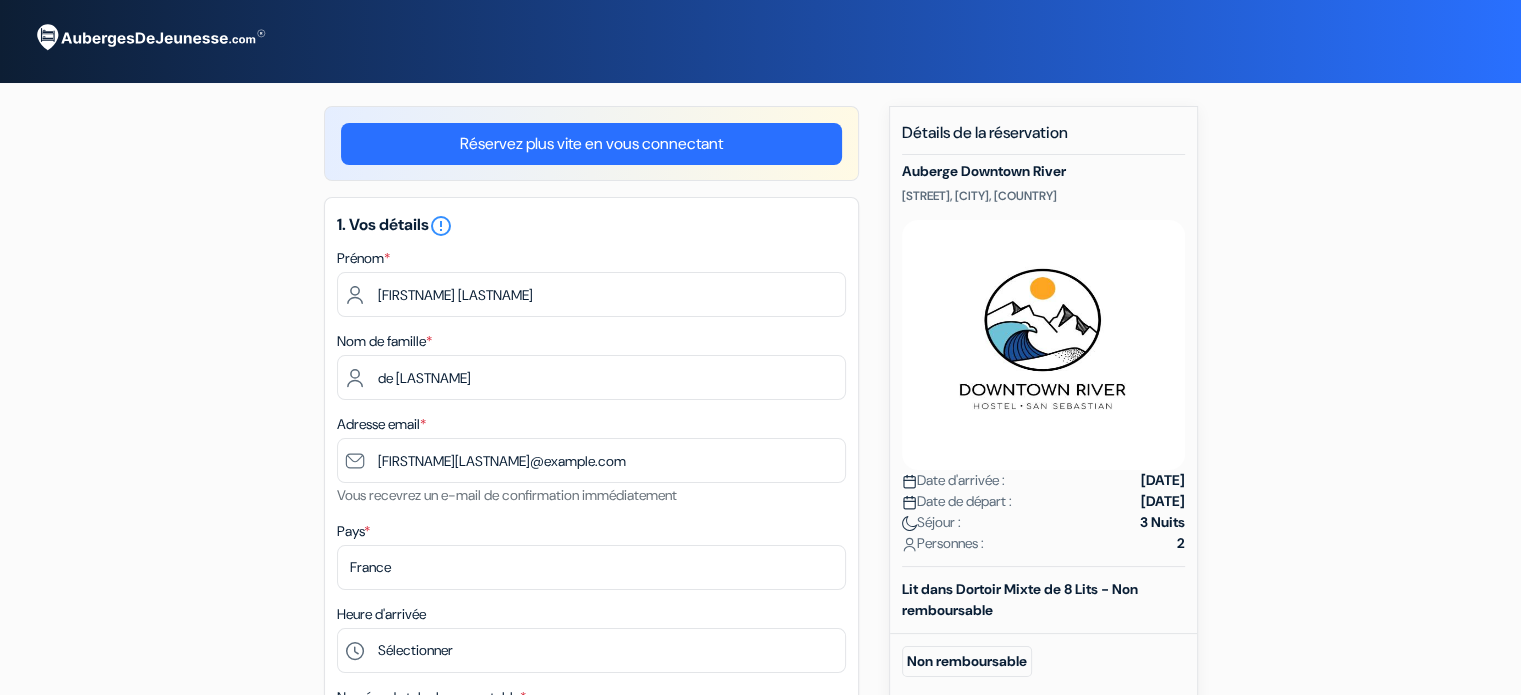 type on "[PHONE]" 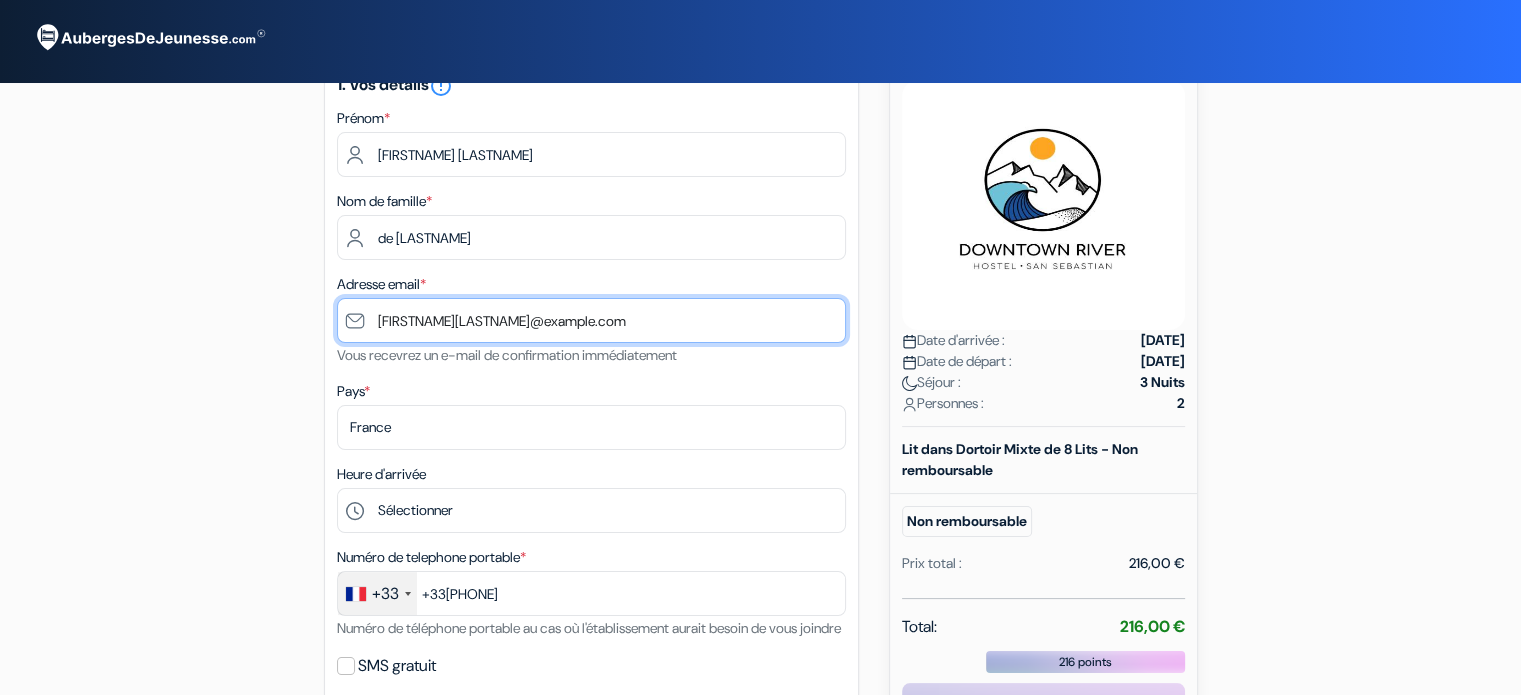 scroll, scrollTop: 158, scrollLeft: 0, axis: vertical 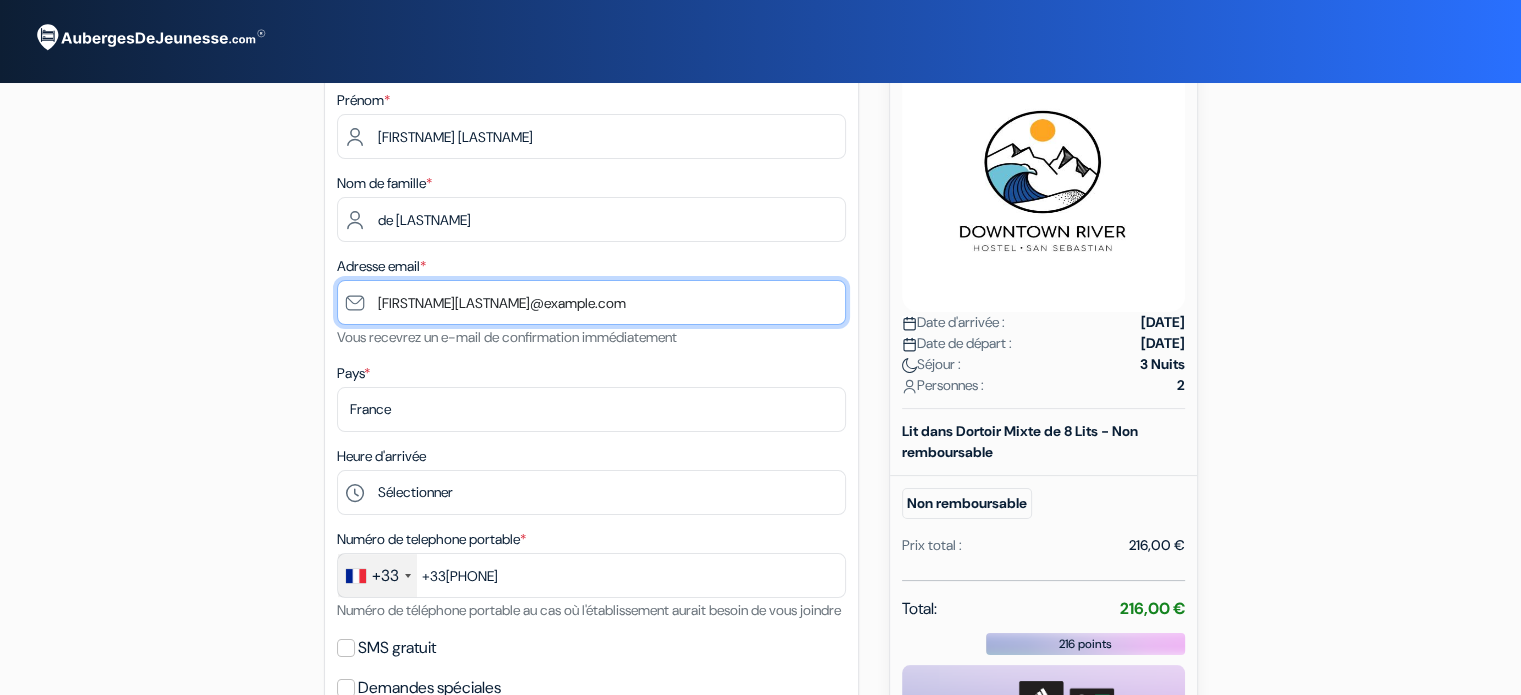 click on "[EMAIL]" at bounding box center (591, 302) 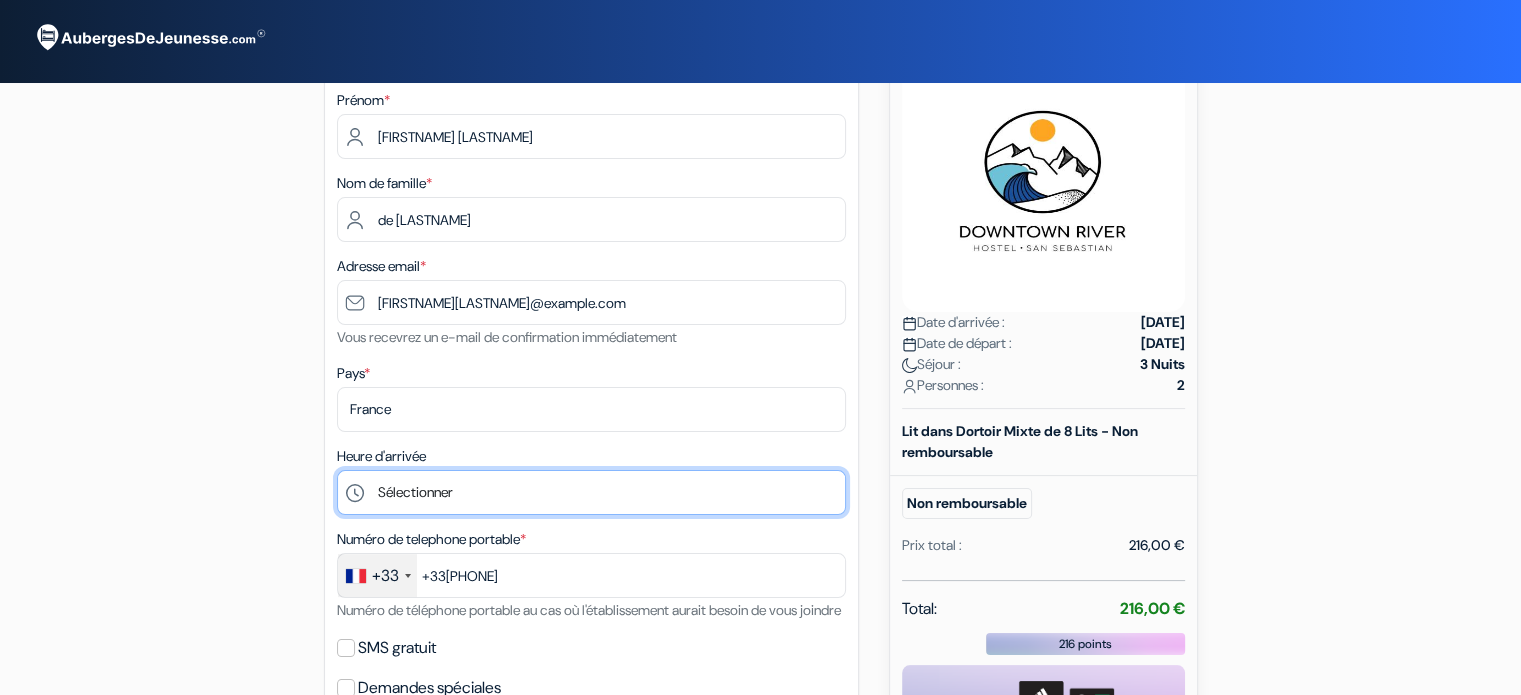click on "Sélectionner
13:00
14:00
15:00
16:00
17:00
18:00
19:00
20:00
21:00
22:00
23:00" at bounding box center [591, 492] 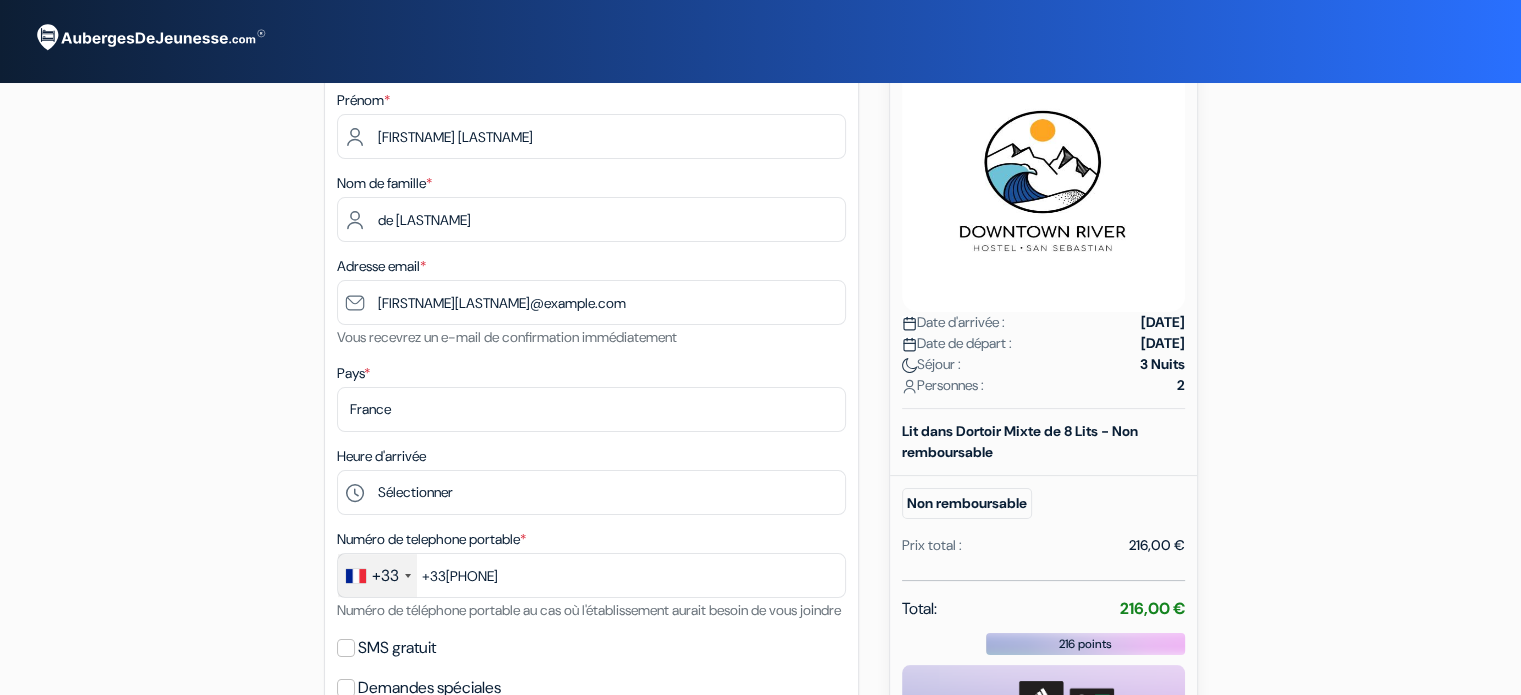 click on "add_box
Auberge Downtown River
[STREET], [NUMBER],
[CITY],
[COUNTRY]
Détails de l'établissement
X
done done done done" at bounding box center [761, 653] 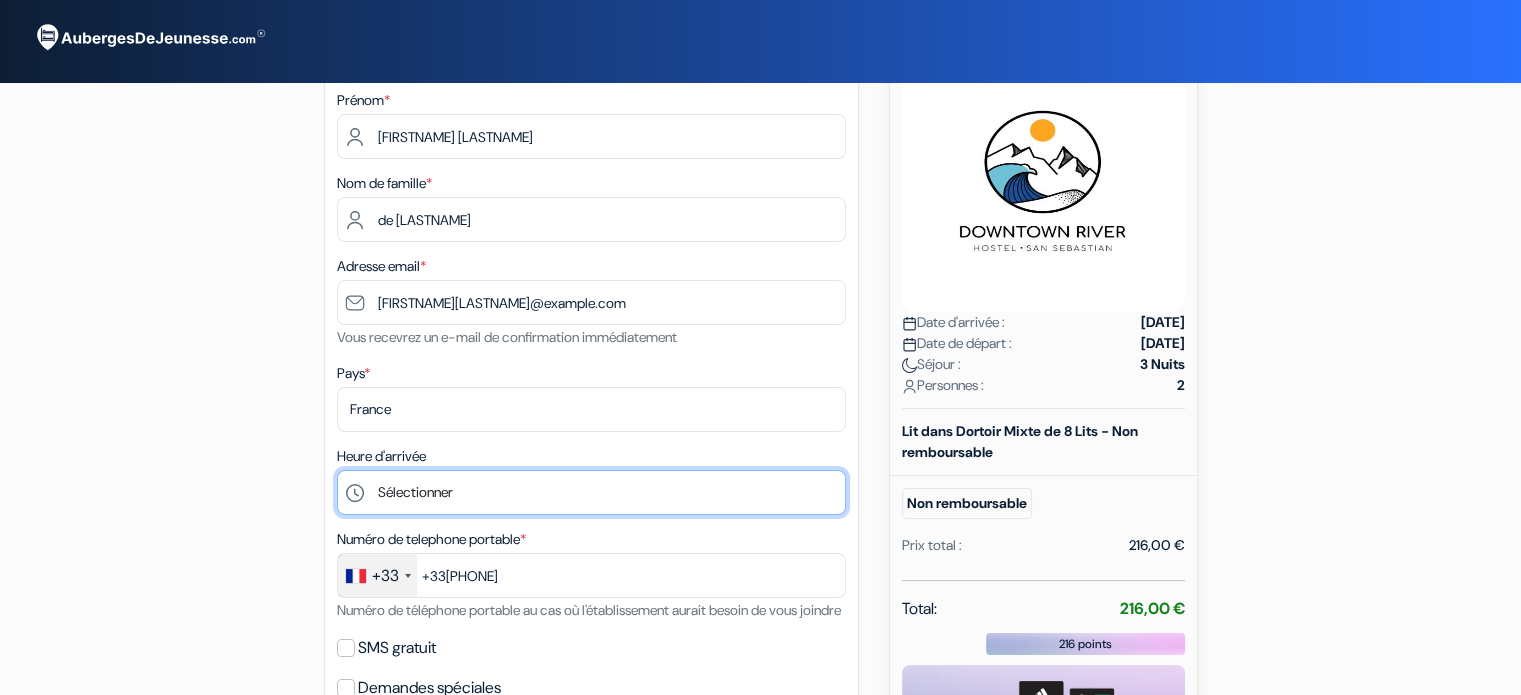click on "Sélectionner
13:00
14:00
15:00
16:00
17:00
18:00
19:00
20:00
21:00
22:00
23:00" at bounding box center [591, 492] 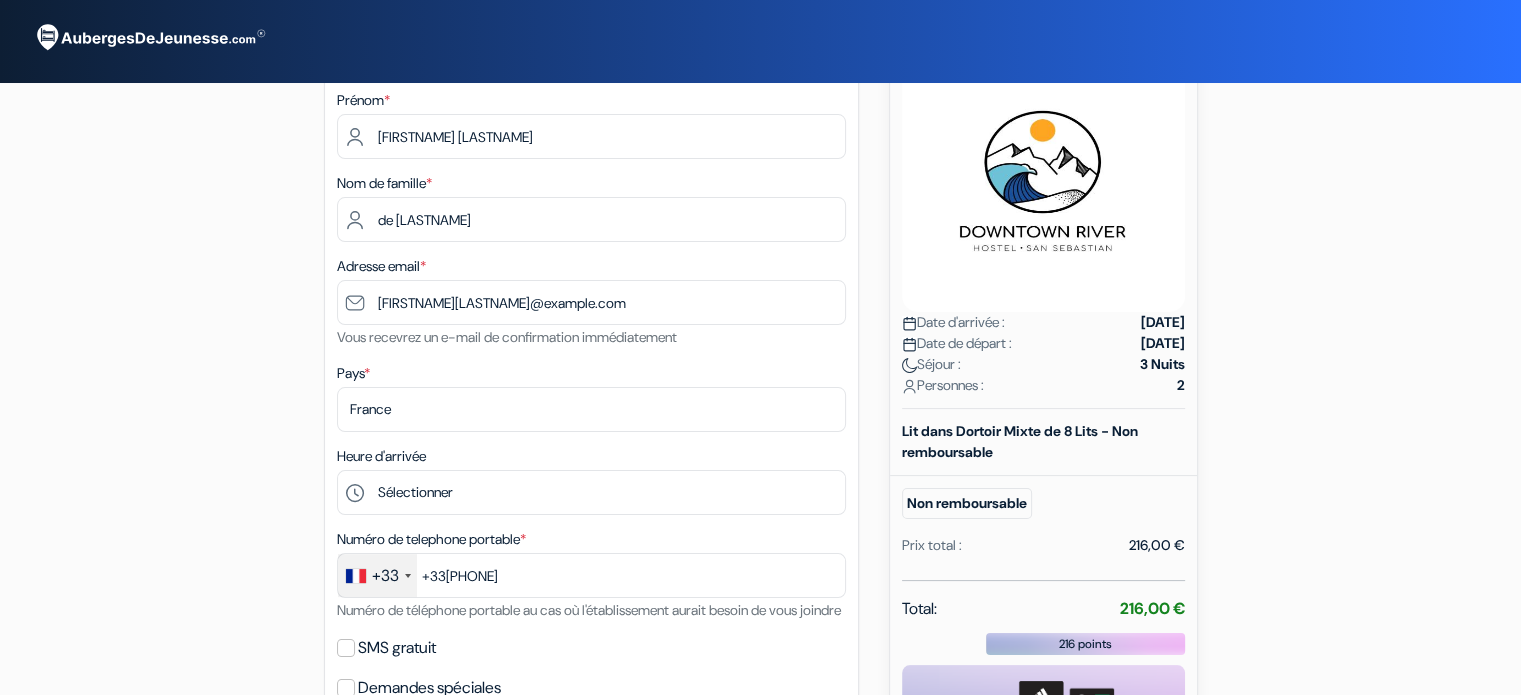 click on "Numéro de telephone portable                             *
+33 France +33 United Kingdom +44 Germany (Deutschland) +49 Spain (España) +34 Italy (Italia) +39 United States +1 Afghanistan (‫افغانستان‬‎) +93 Albania (Shqipëri) +355 Algeria (‫الجزائر‬‎) +213 American Samoa +1 Andorra +376 Angola +244 Anguilla +1 Antigua and Barbuda +1 Argentina +54 Armenia (Հայաստան) +374 Aruba +297 Australia +61 Austria (Österreich) +43 Azerbaijan (Azərbaycan) +994 Bahamas +1 Bahrain (‫البحرين‬‎) +973 Bangladesh (বাংলাদেশ) +880 Barbados +1 Belarus (Беларусь) +375 Belgium (België) +32 Belize +501 Benin (Bénin) +229 Bermuda +1 Bhutan (འབྲུག) +975 Bolivia +591 Bosnia and Herzegovina (Босна и Херцеговина) +387 Botswana +267 Brazil (Brasil) +55 British Indian Ocean Territory +246 British Virgin Islands +1 Brunei +673 Bulgaria (България) +359 Burkina Faso +226 +257 +855" at bounding box center [591, 574] 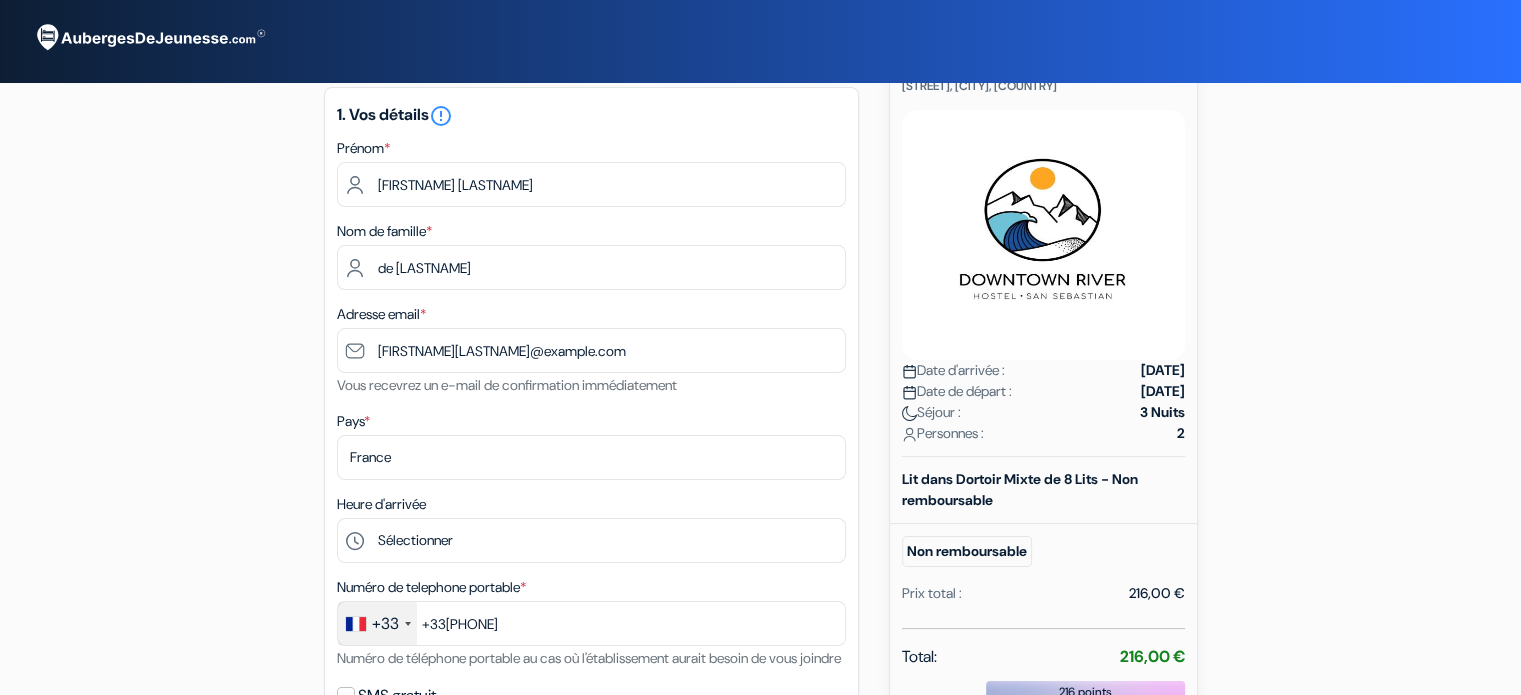scroll, scrollTop: 124, scrollLeft: 0, axis: vertical 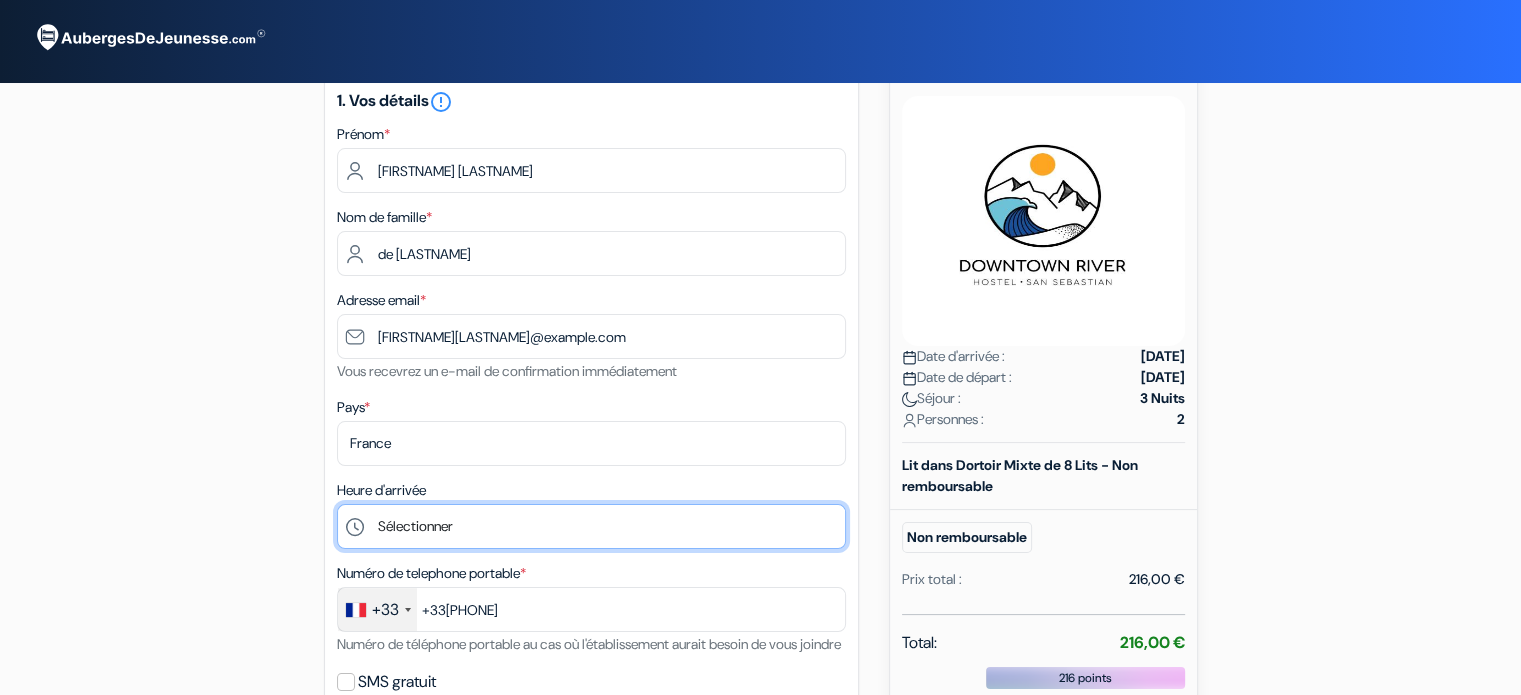 click on "Sélectionner
13:00
14:00
15:00
16:00
17:00
18:00
19:00
20:00
21:00
22:00
23:00" at bounding box center (591, 526) 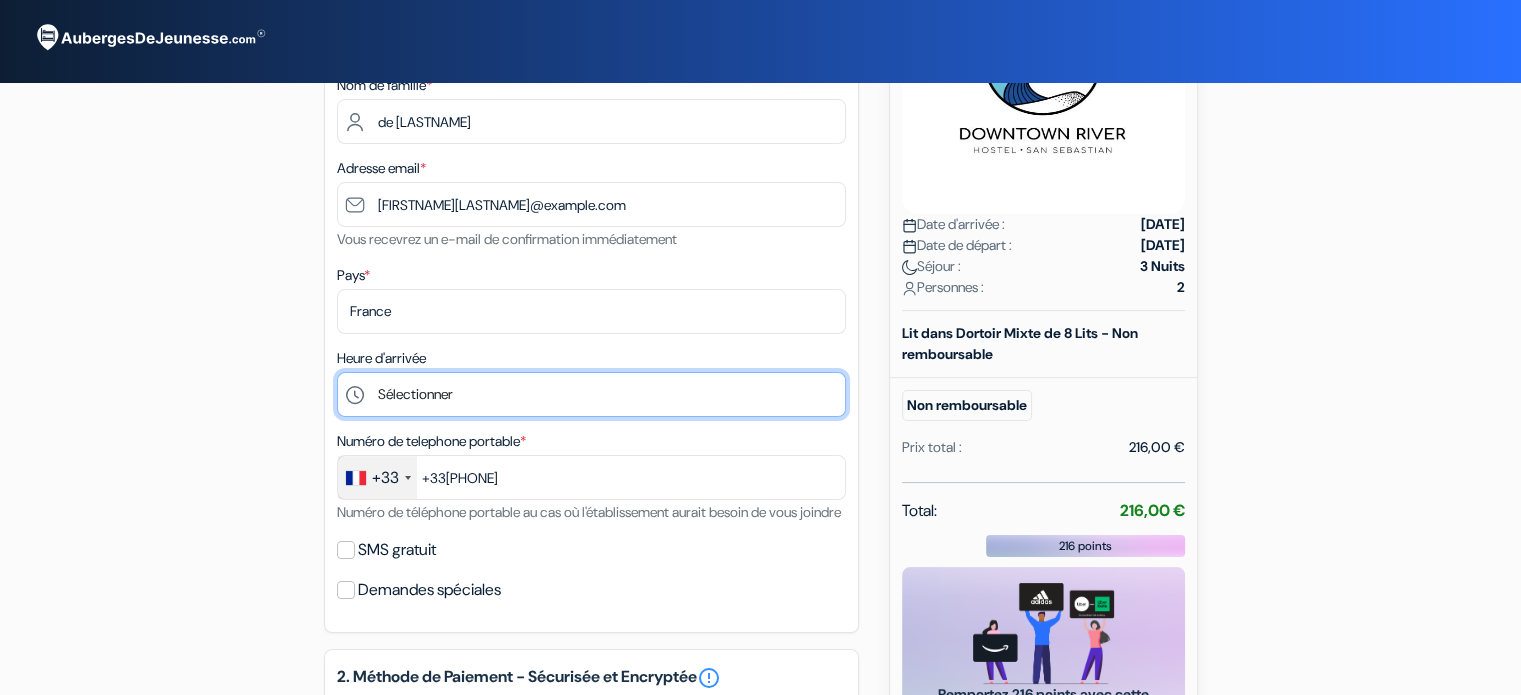 scroll, scrollTop: 0, scrollLeft: 0, axis: both 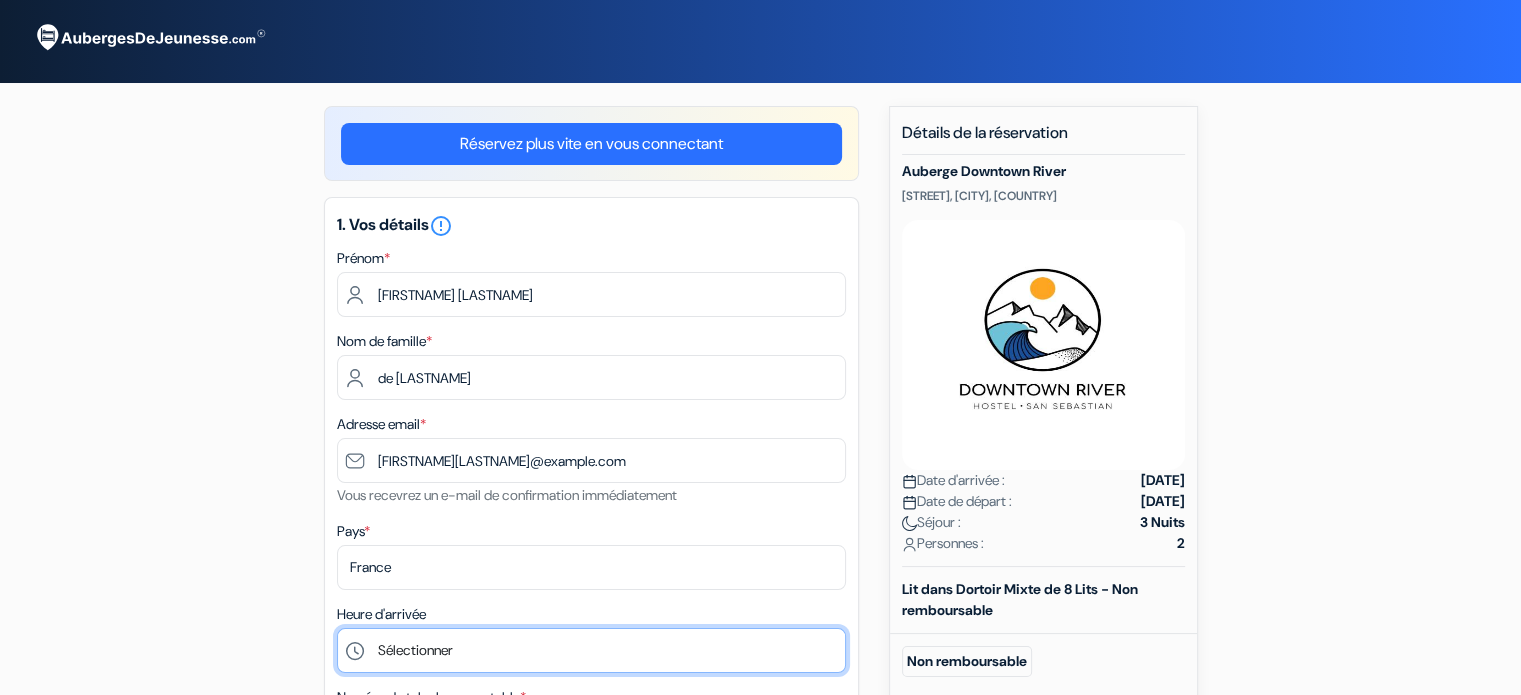 click on "Sélectionner
13:00
14:00
15:00
16:00
17:00
18:00
19:00
20:00
21:00
22:00
23:00" at bounding box center (591, 650) 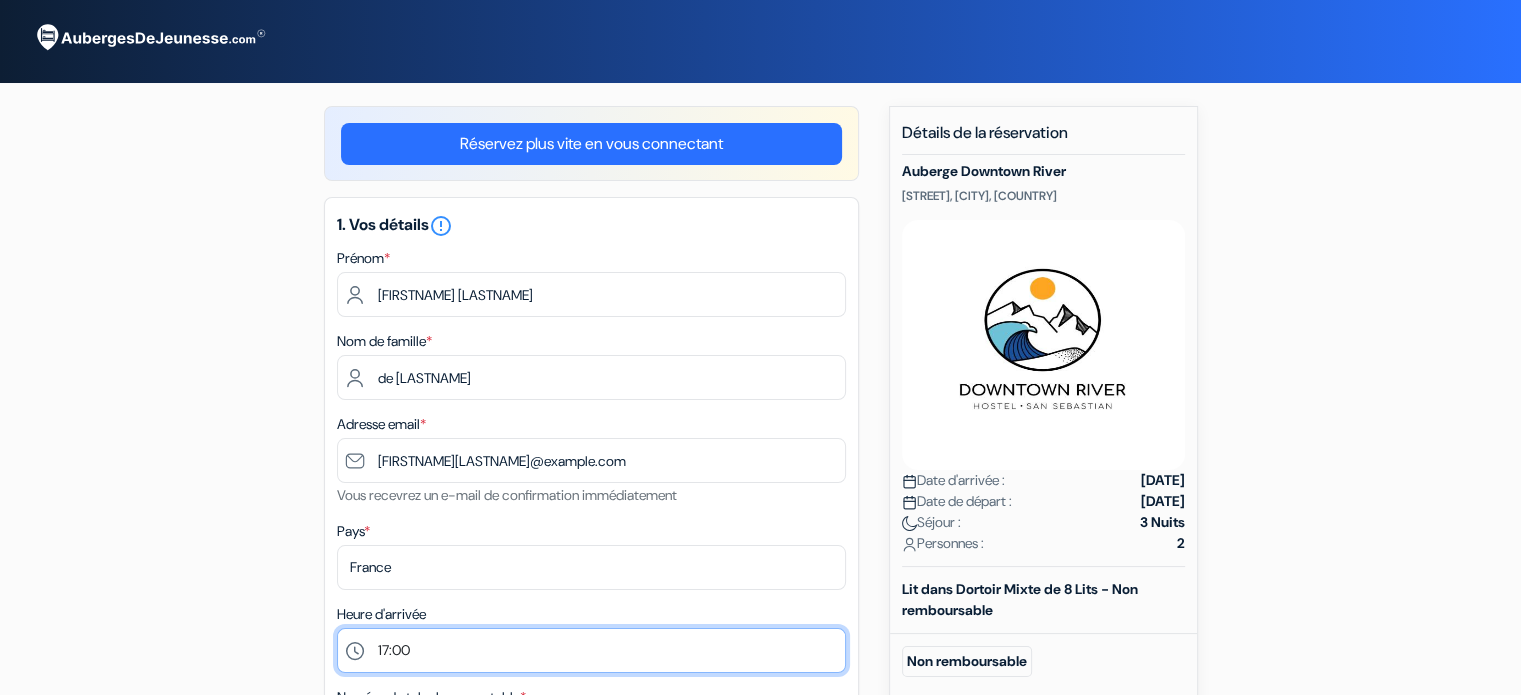 click on "Sélectionner
13:00
14:00
15:00
16:00
17:00
18:00
19:00
20:00
21:00
22:00
23:00" at bounding box center [591, 650] 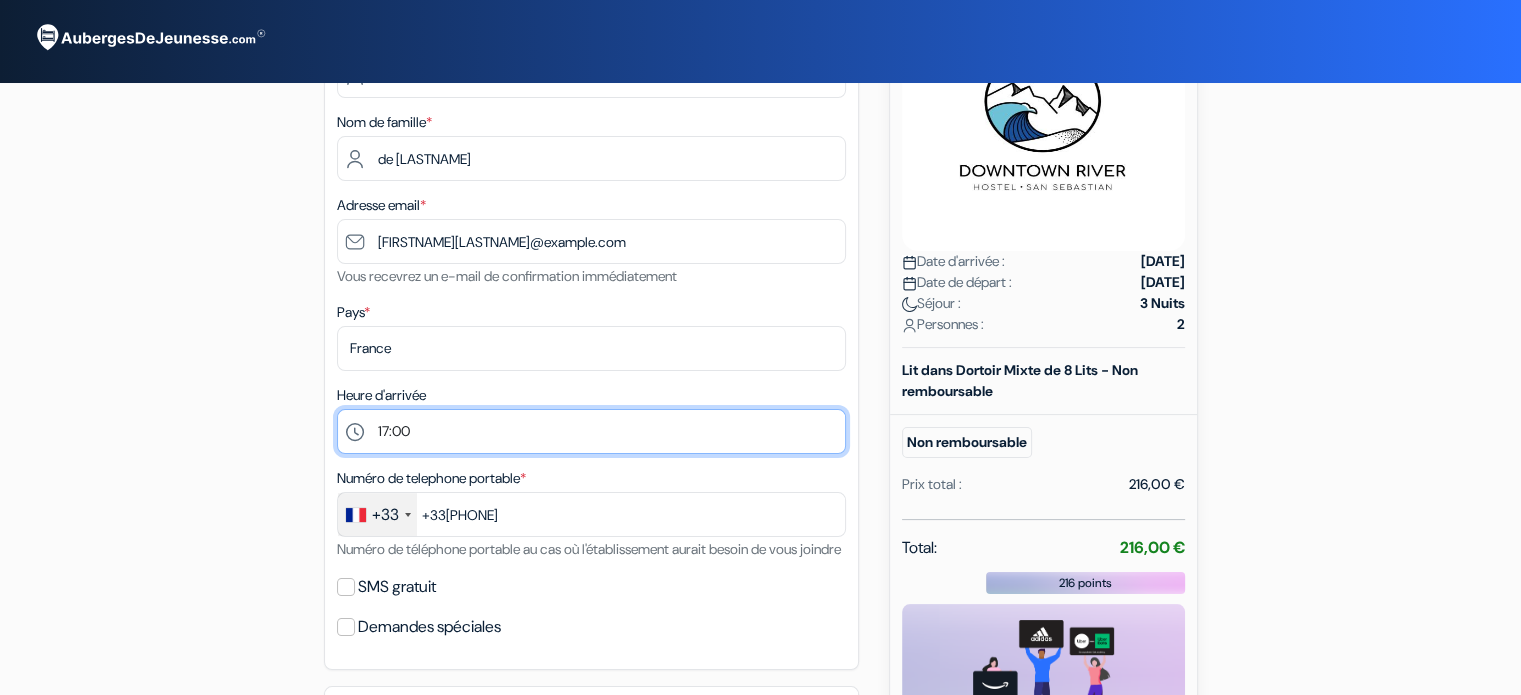 scroll, scrollTop: 224, scrollLeft: 0, axis: vertical 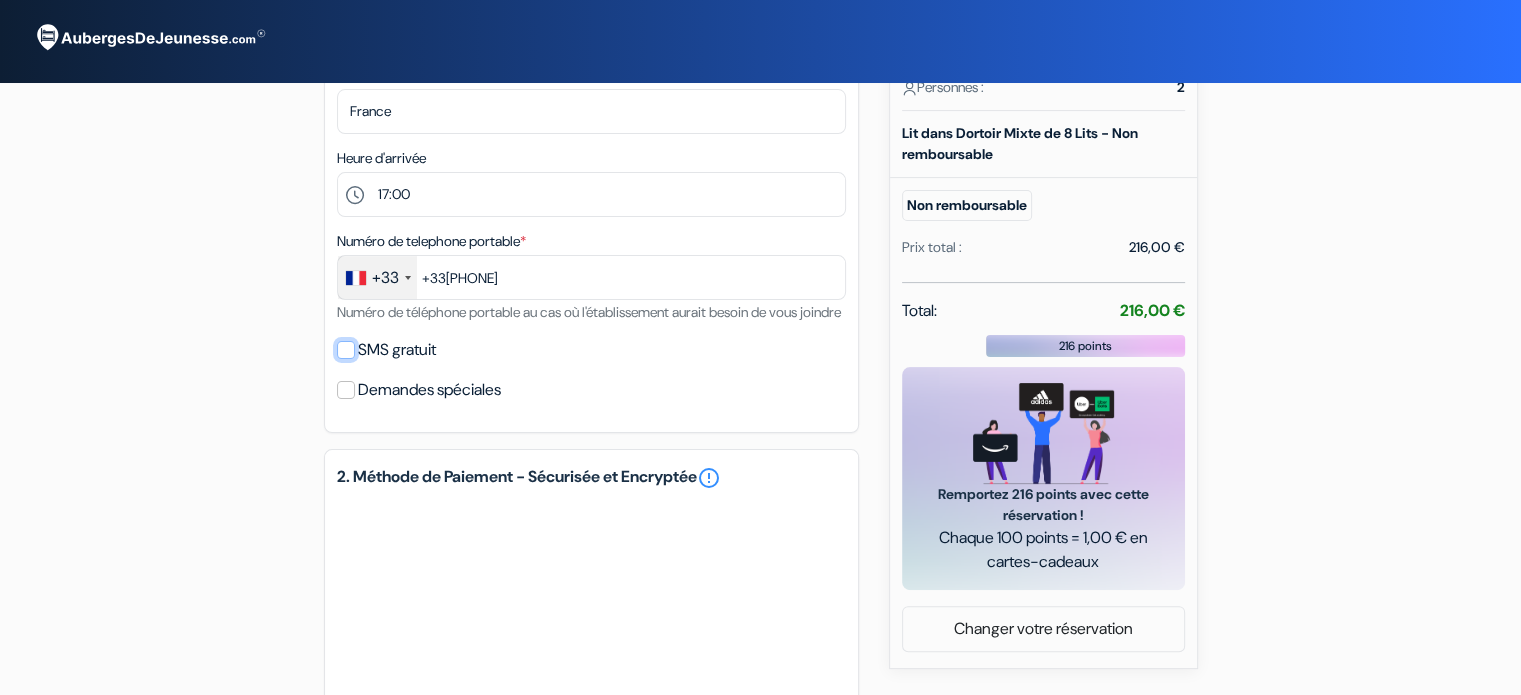 click on "SMS gratuit" at bounding box center (346, 350) 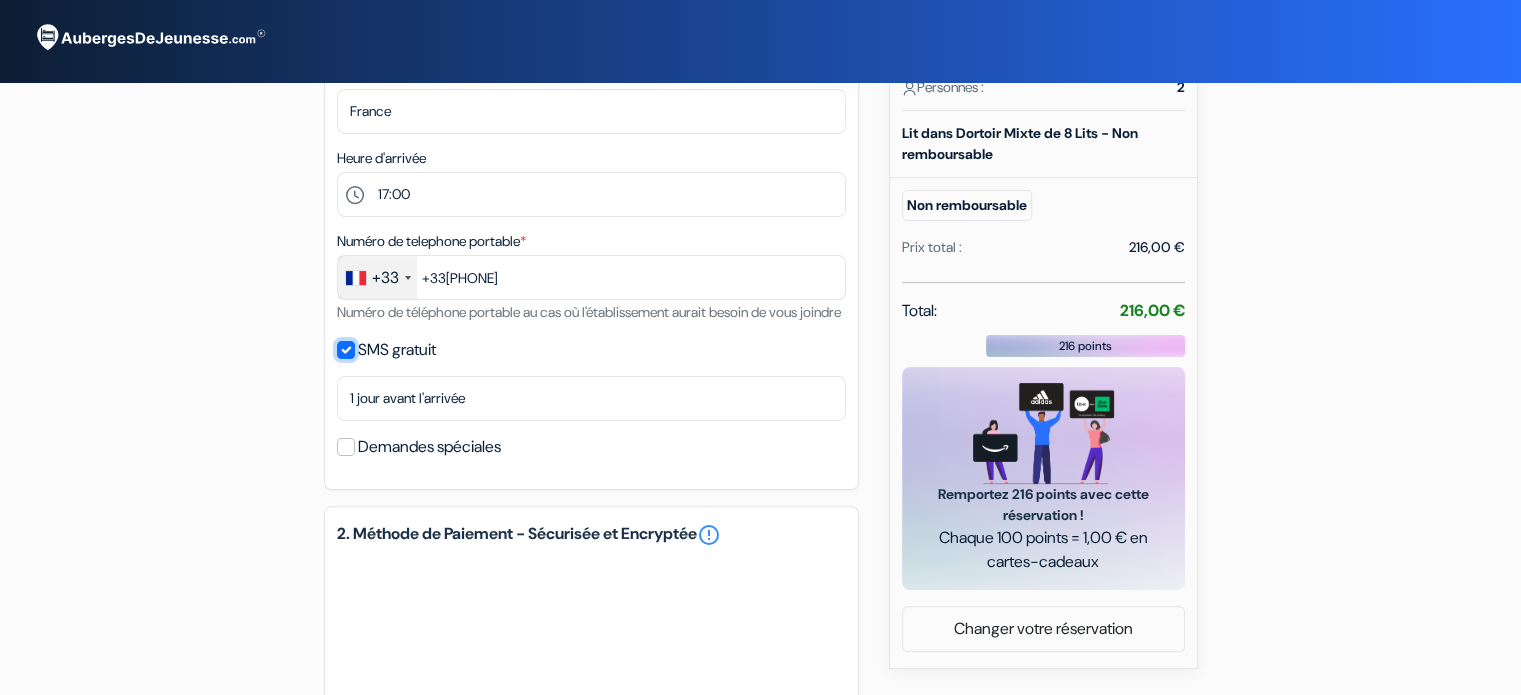 click on "SMS gratuit" at bounding box center [346, 350] 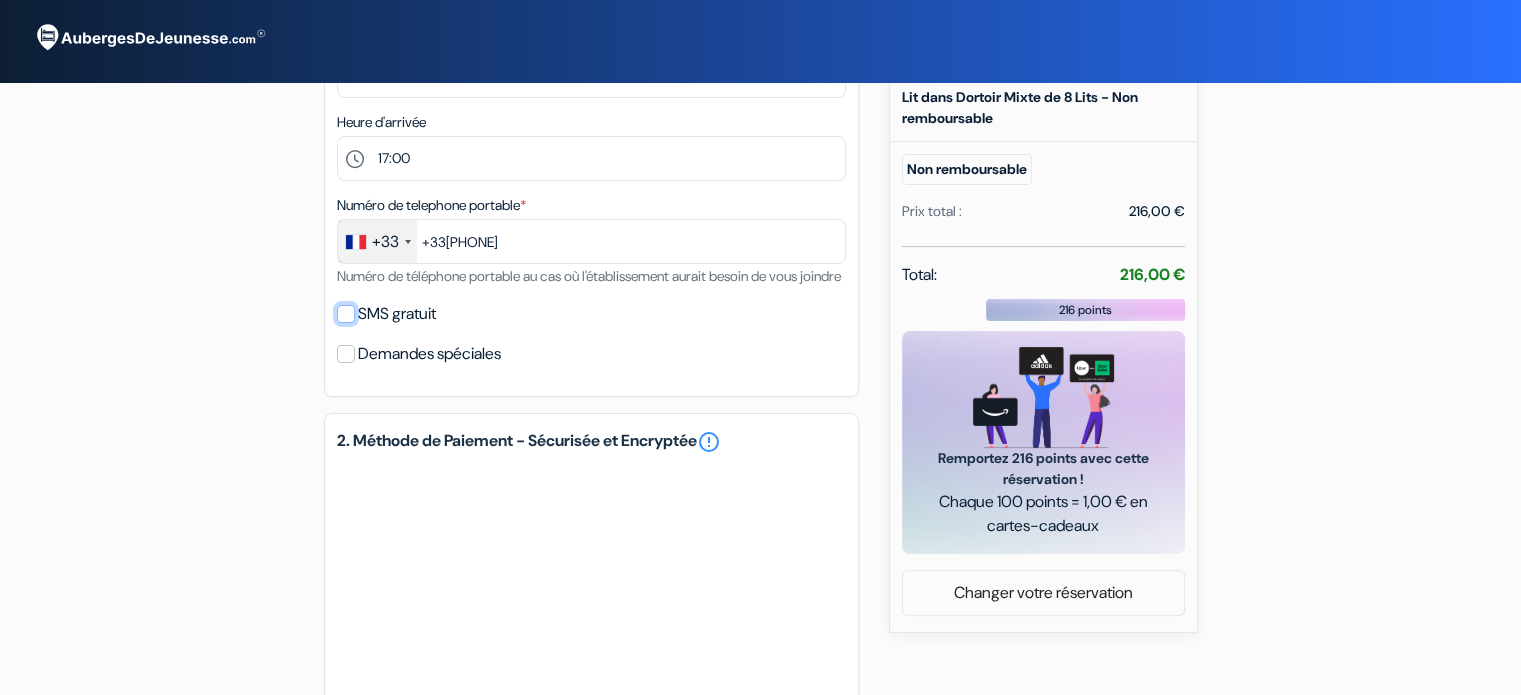 scroll, scrollTop: 520, scrollLeft: 0, axis: vertical 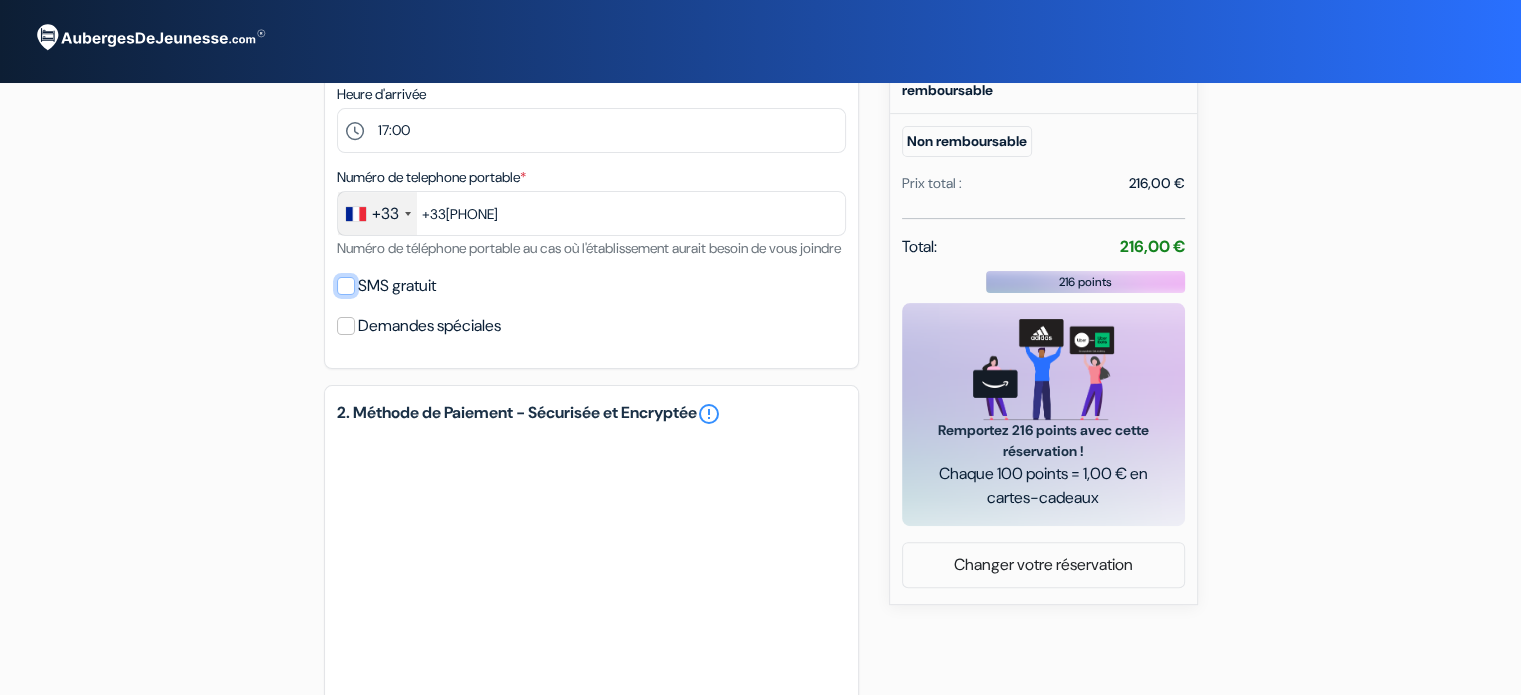 click on "SMS gratuit" at bounding box center (346, 286) 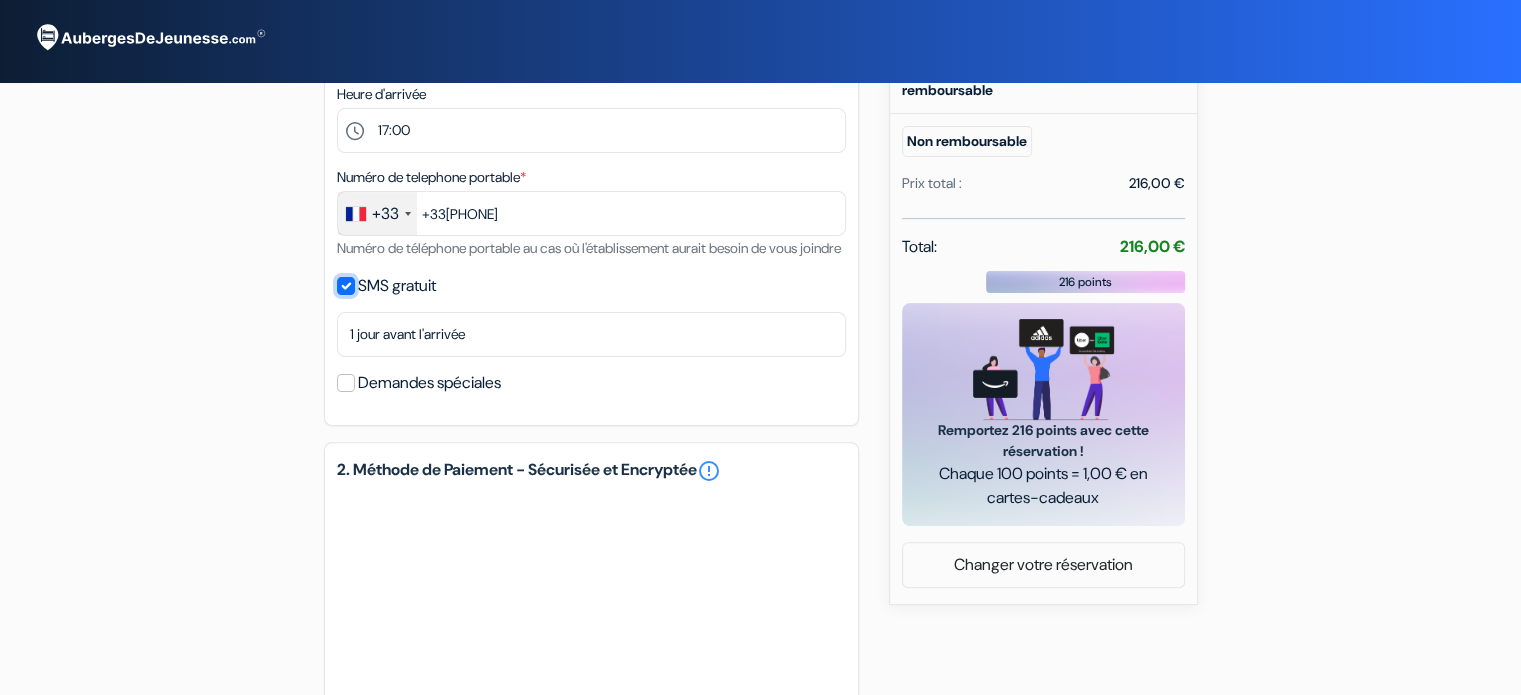 click on "SMS gratuit" at bounding box center (346, 286) 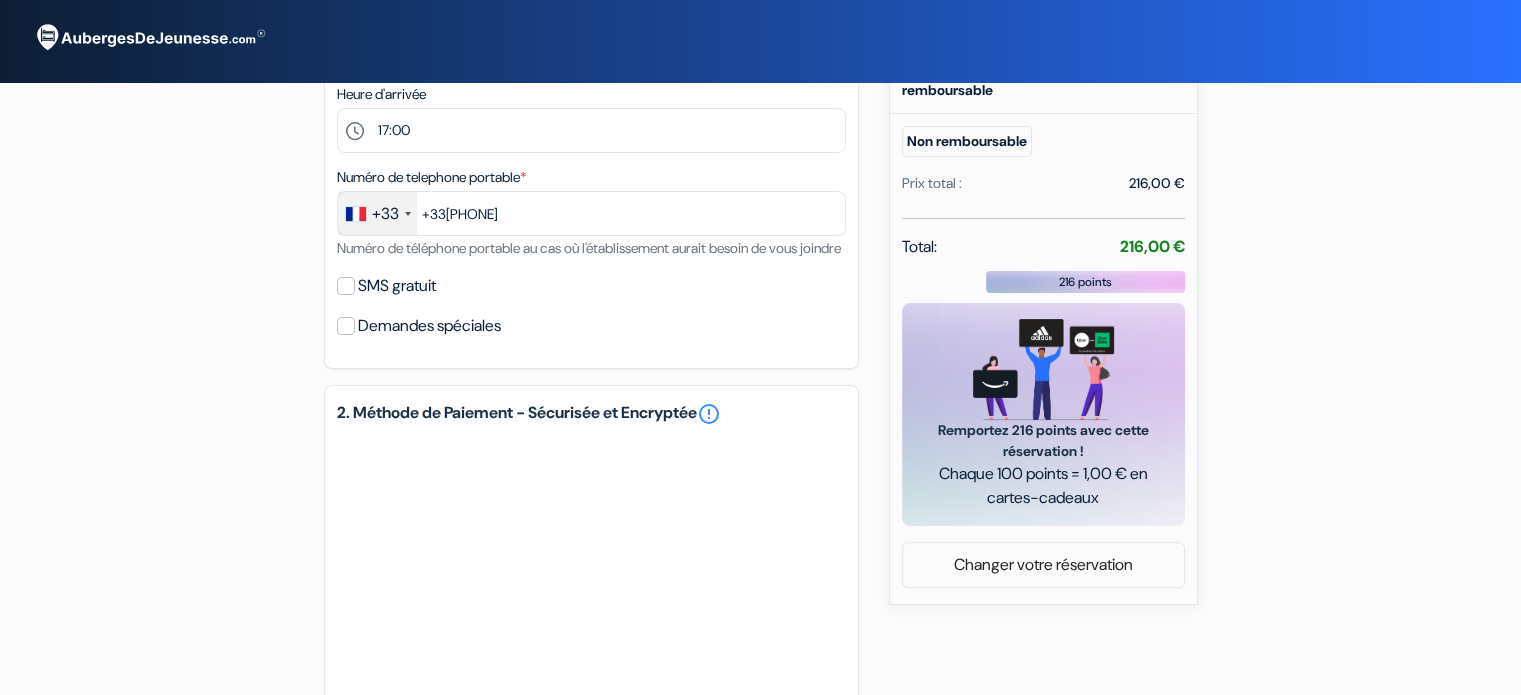click on "Numéro de téléphone portable au cas où l'établissement aurait besoin de vous joindre" at bounding box center (589, 248) 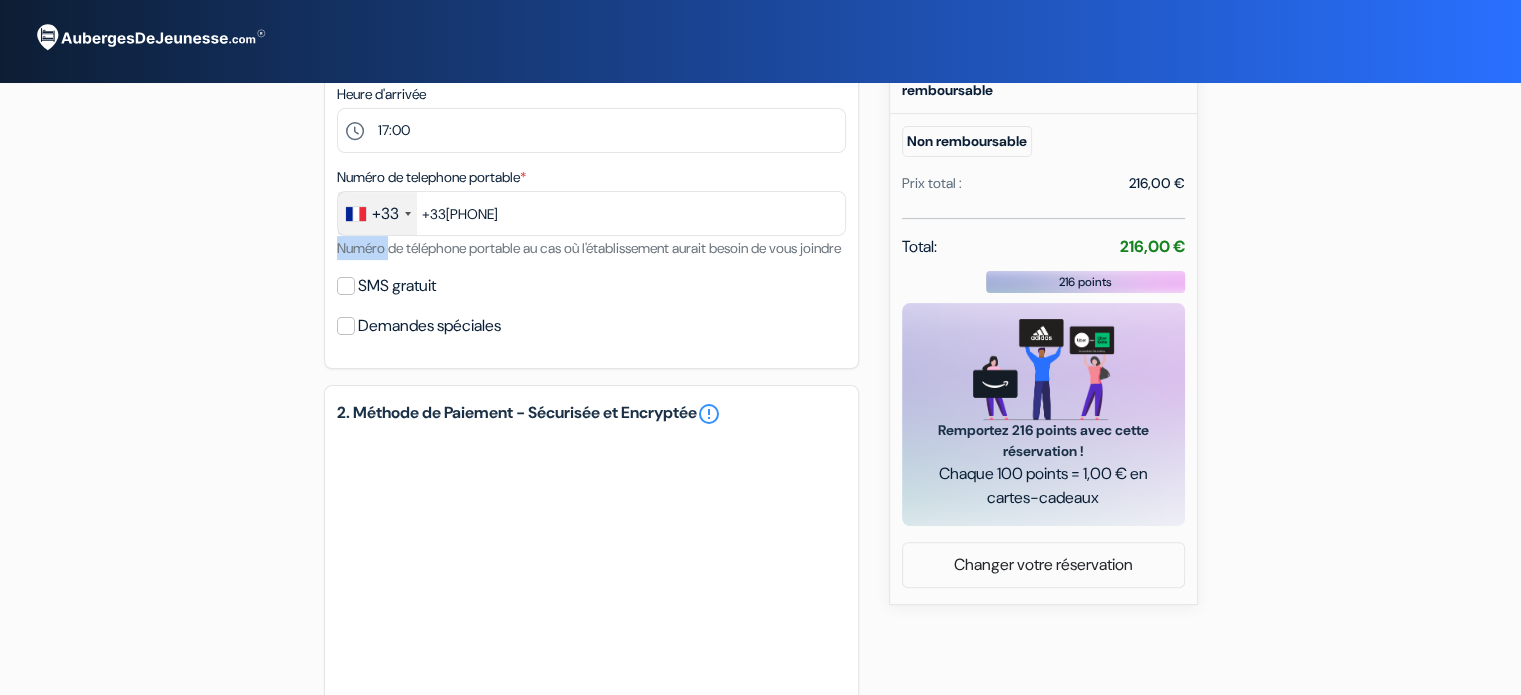 click on "Numéro de téléphone portable au cas où l'établissement aurait besoin de vous joindre" at bounding box center (589, 248) 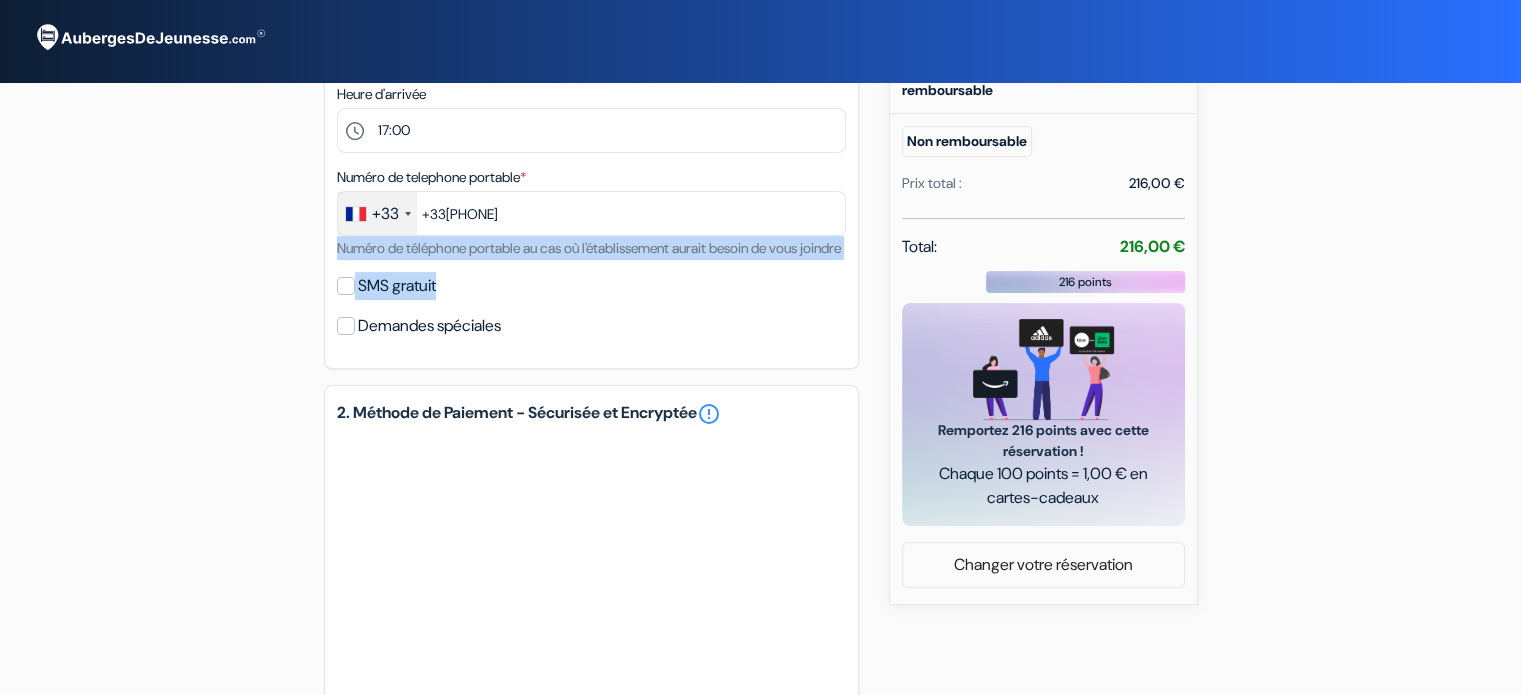 drag, startPoint x: 360, startPoint y: 256, endPoint x: 380, endPoint y: 285, distance: 35.22783 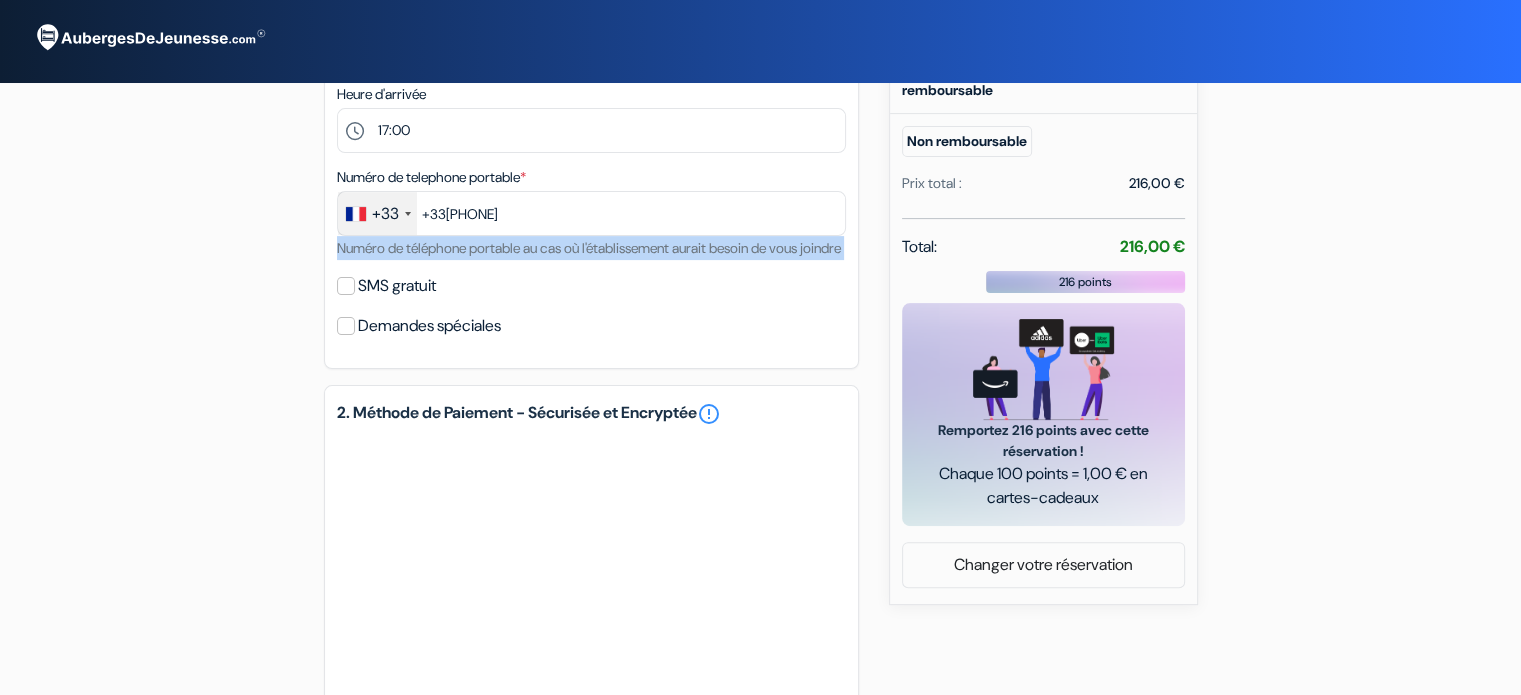 click on "1. Vos détails                             error_outline
Prénom  *
[FIRST]
Nom de famille  *
[LAST]
Adresse email  *
[EMAIL]
Vous recevrez un e-mail de confirmation immédiatement
Pays  *
Selectionner le pays
Abkhazie
Afghanistan                                 [TIME] [TIME]" at bounding box center [591, 23] 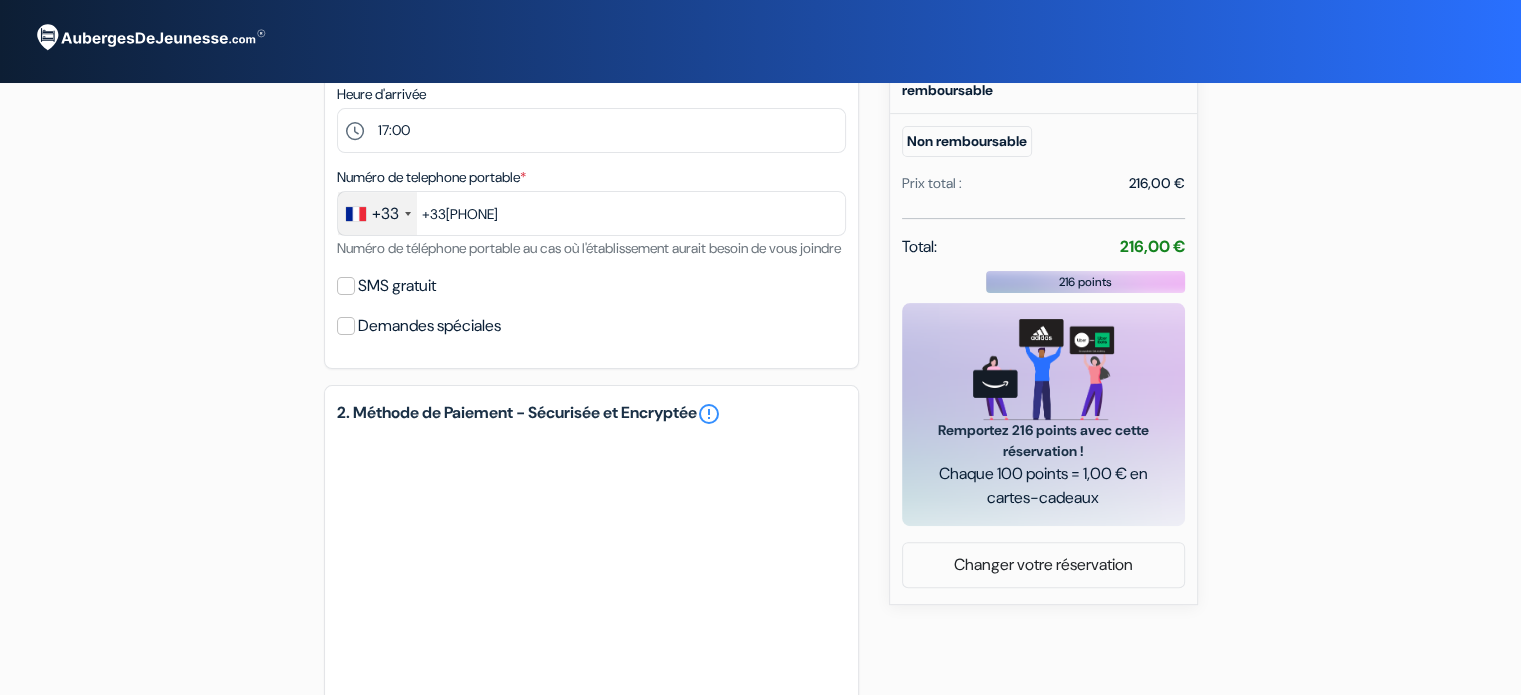 click on "SMS gratuit" at bounding box center (397, 286) 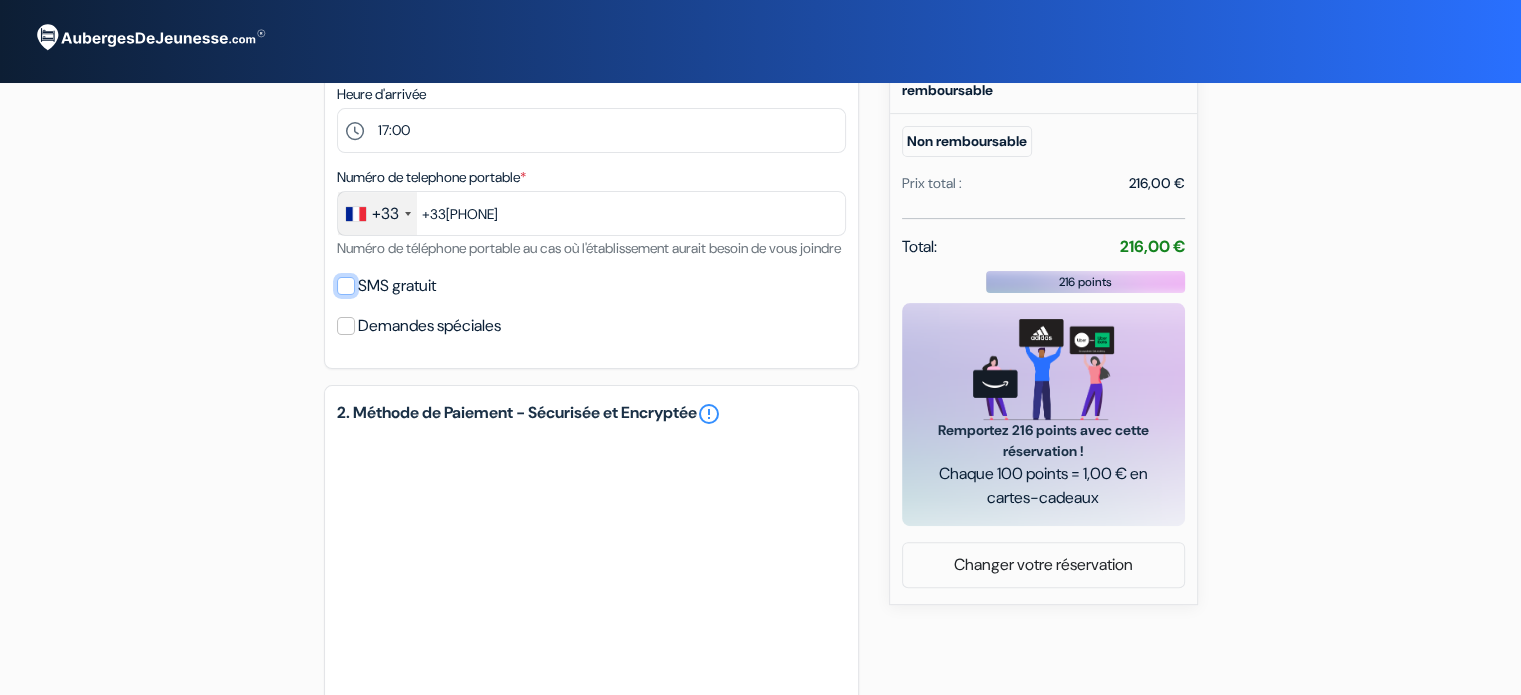 click on "SMS gratuit" at bounding box center [346, 286] 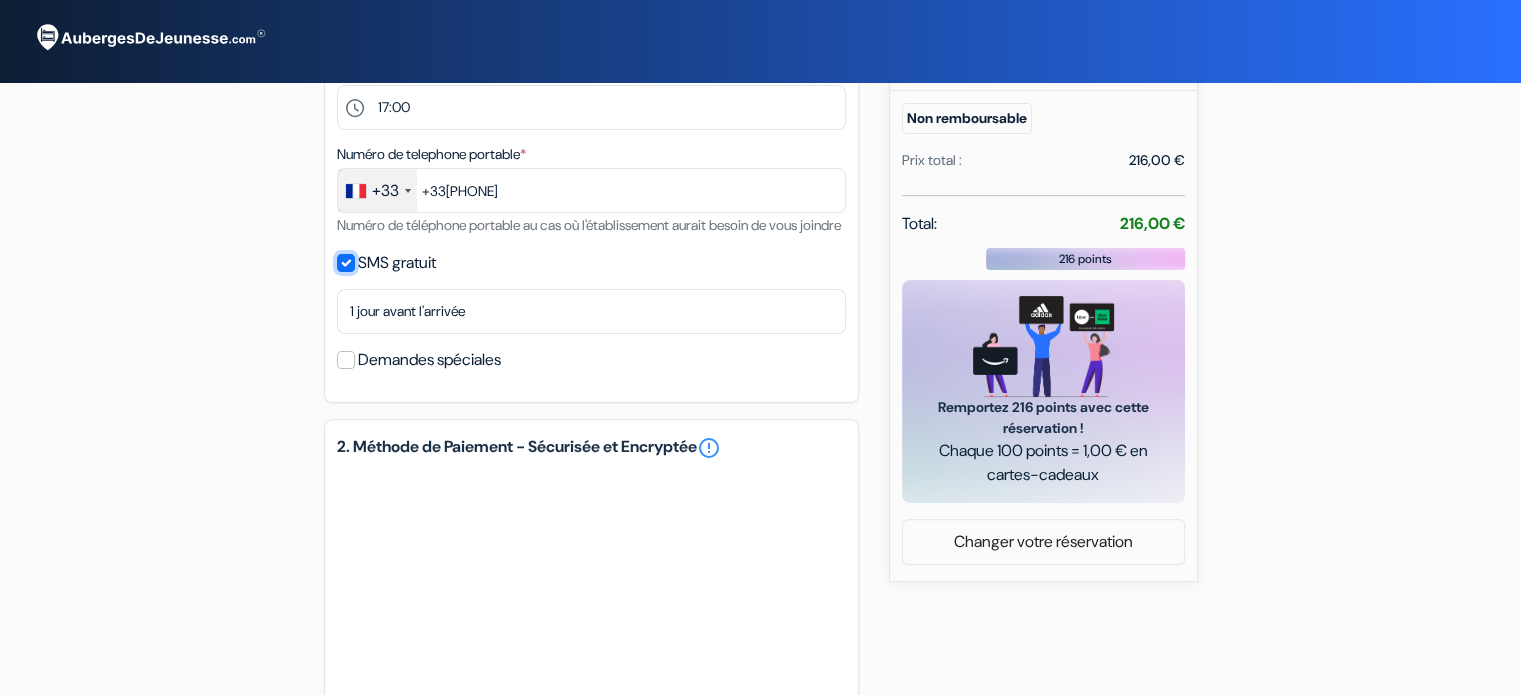scroll, scrollTop: 546, scrollLeft: 0, axis: vertical 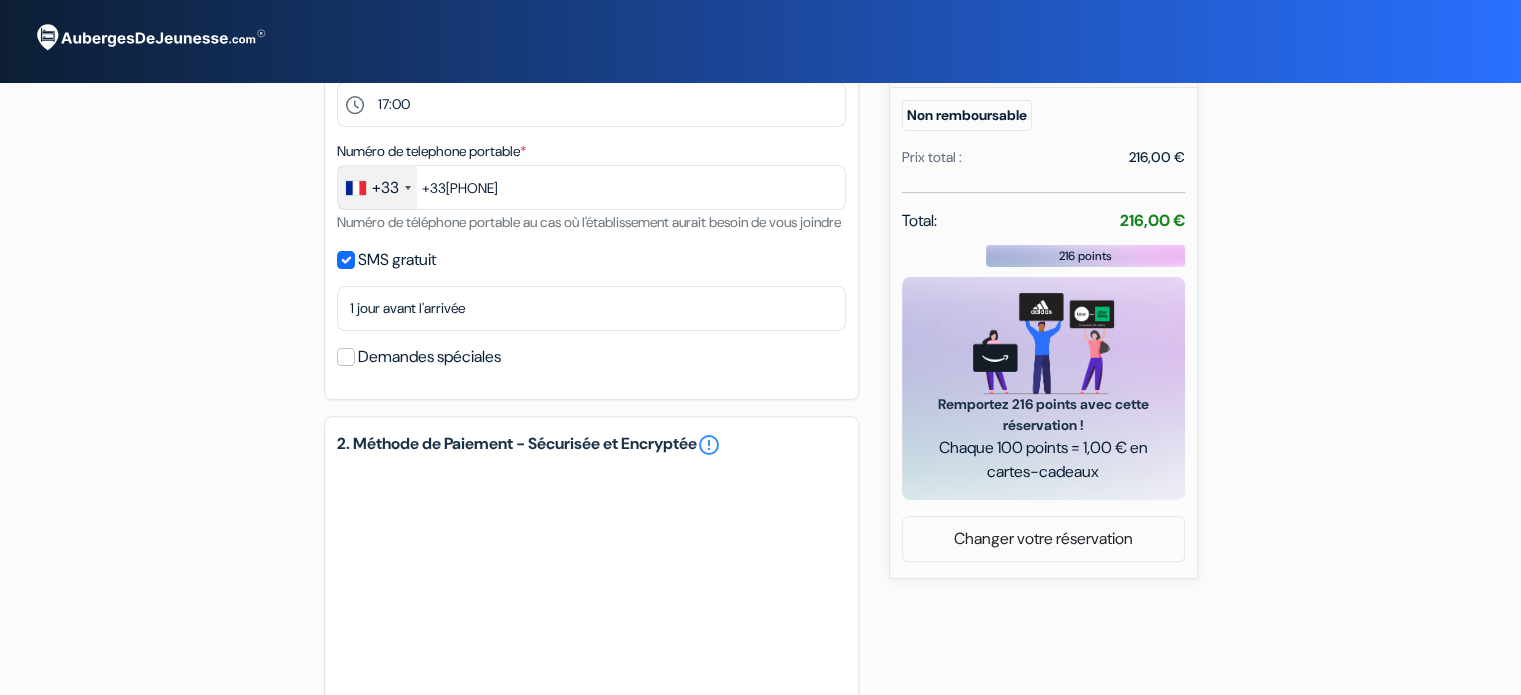 click on "Demandes spéciales" at bounding box center (429, 357) 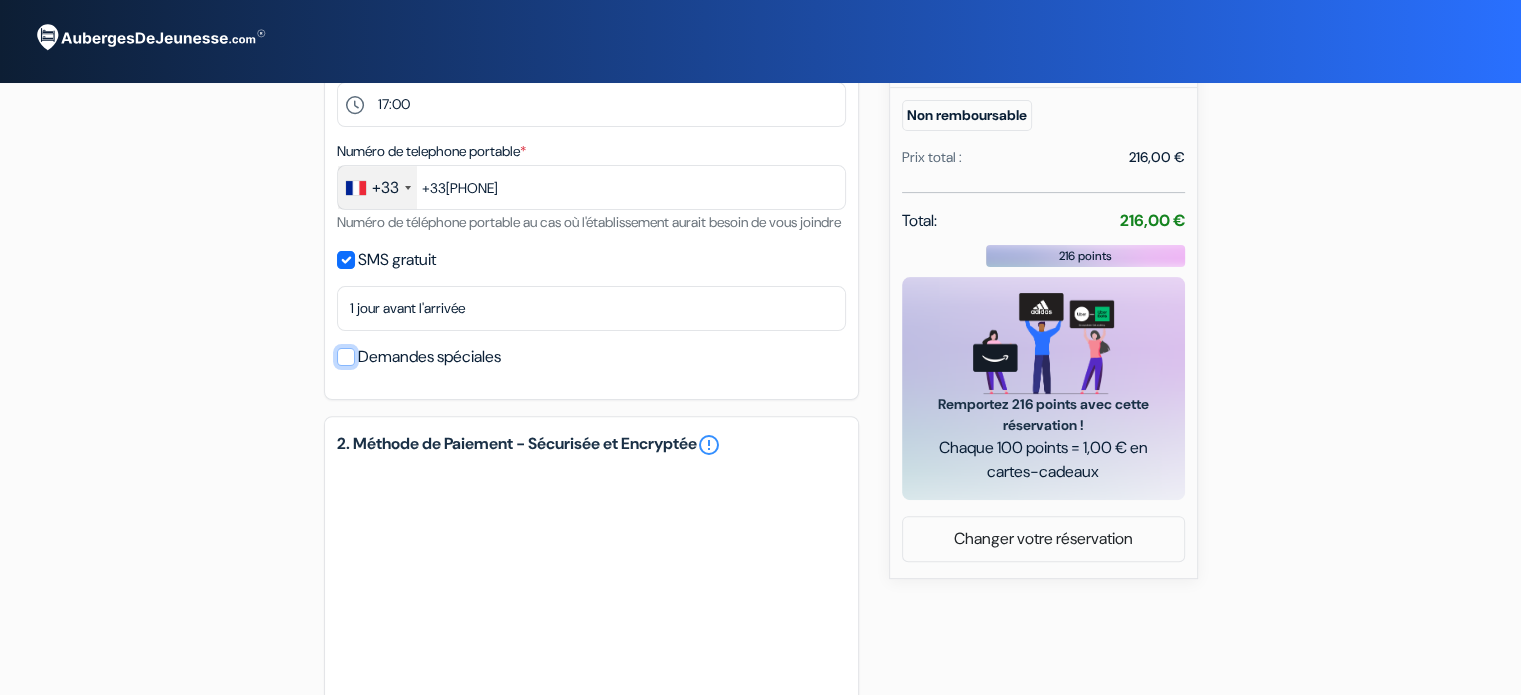 click on "Demandes spéciales" at bounding box center [346, 357] 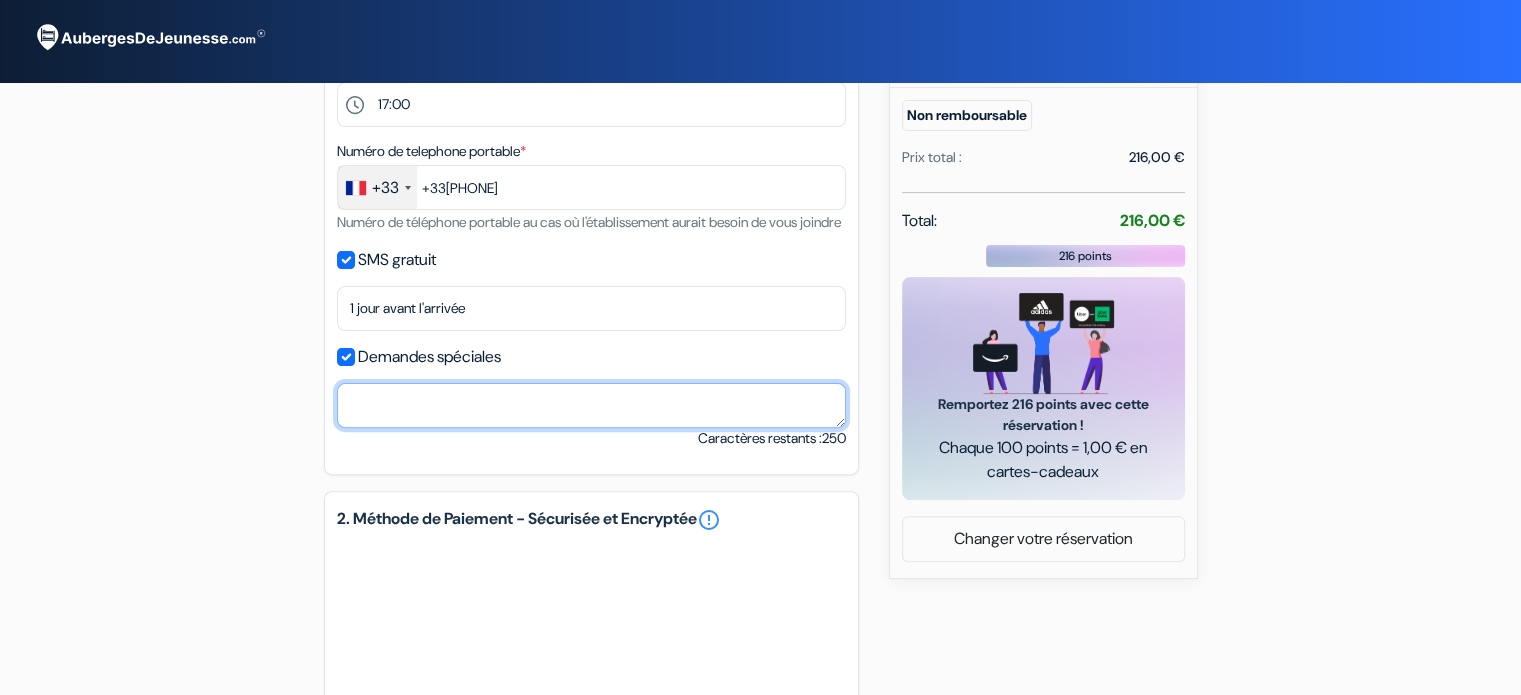 click at bounding box center [591, 405] 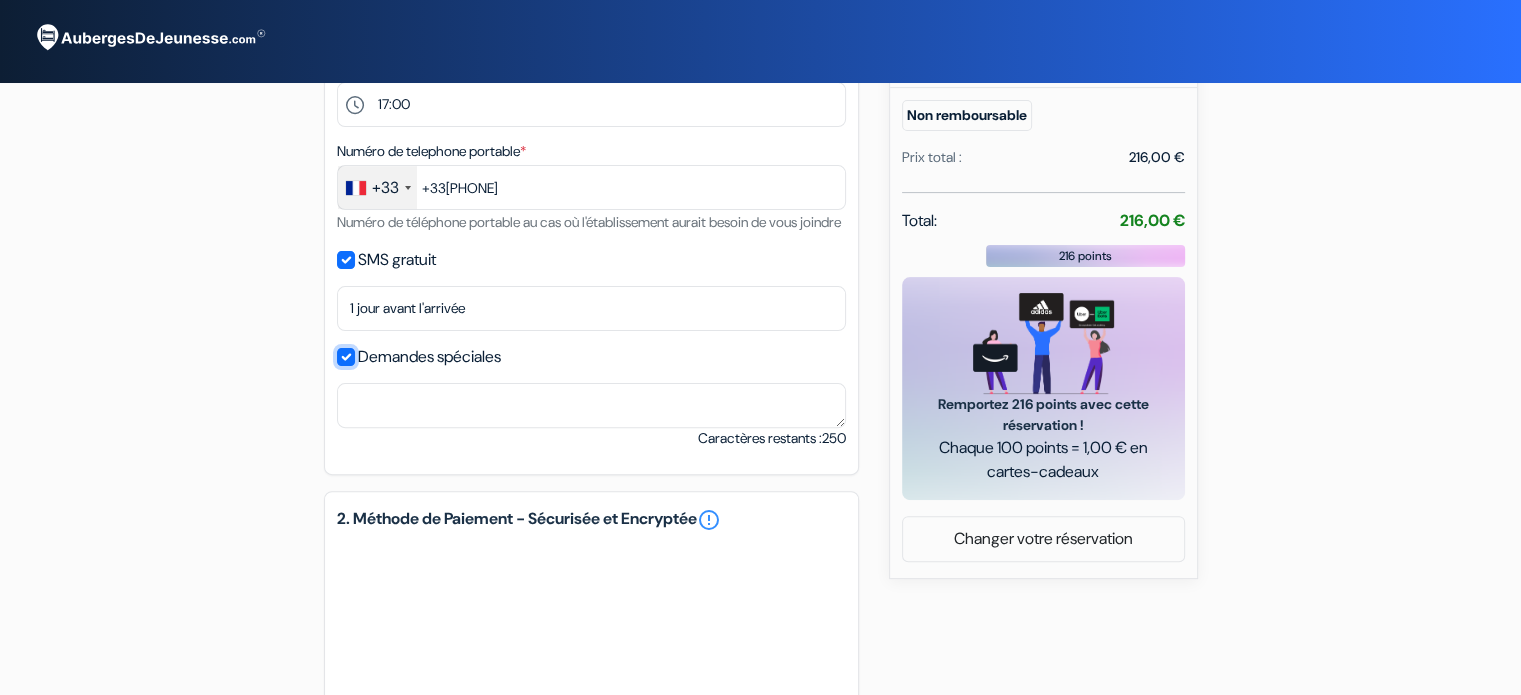 click on "Demandes spéciales" at bounding box center [346, 357] 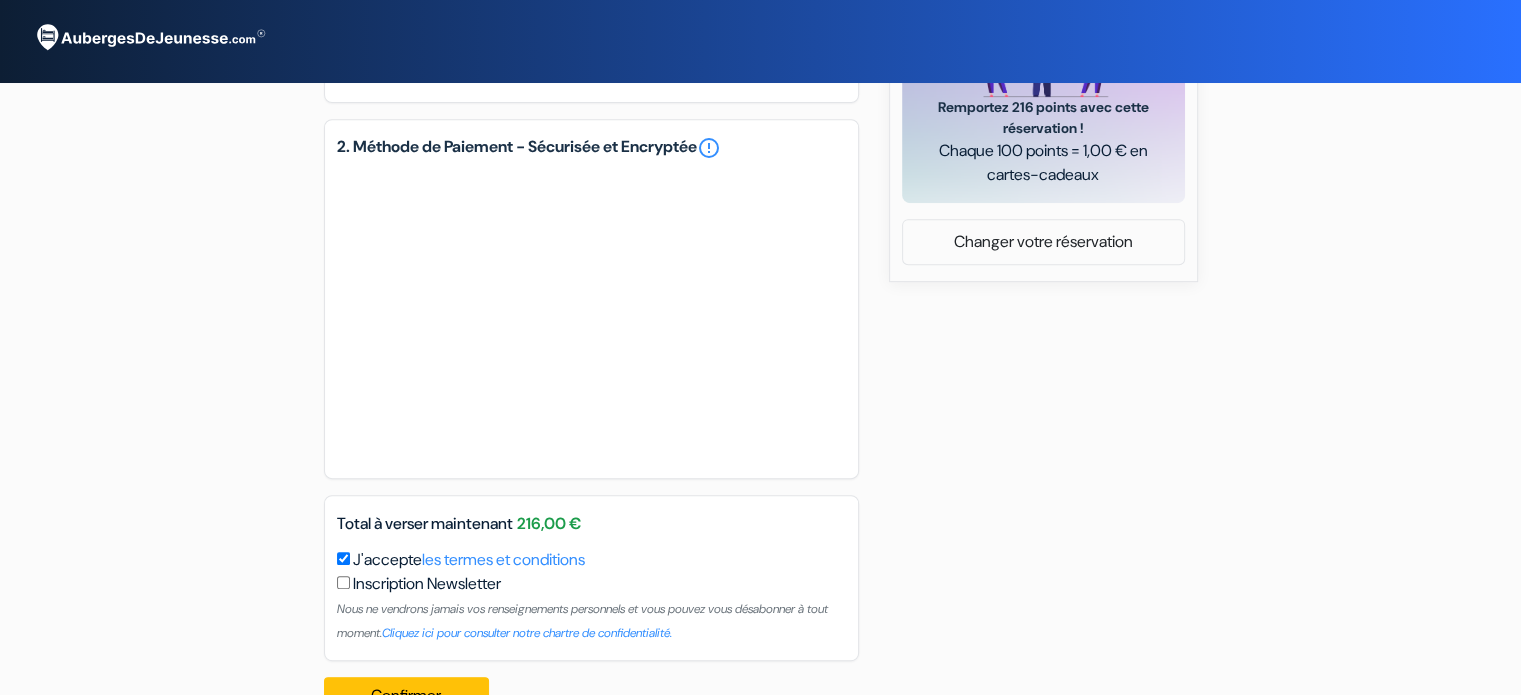 scroll, scrollTop: 923, scrollLeft: 0, axis: vertical 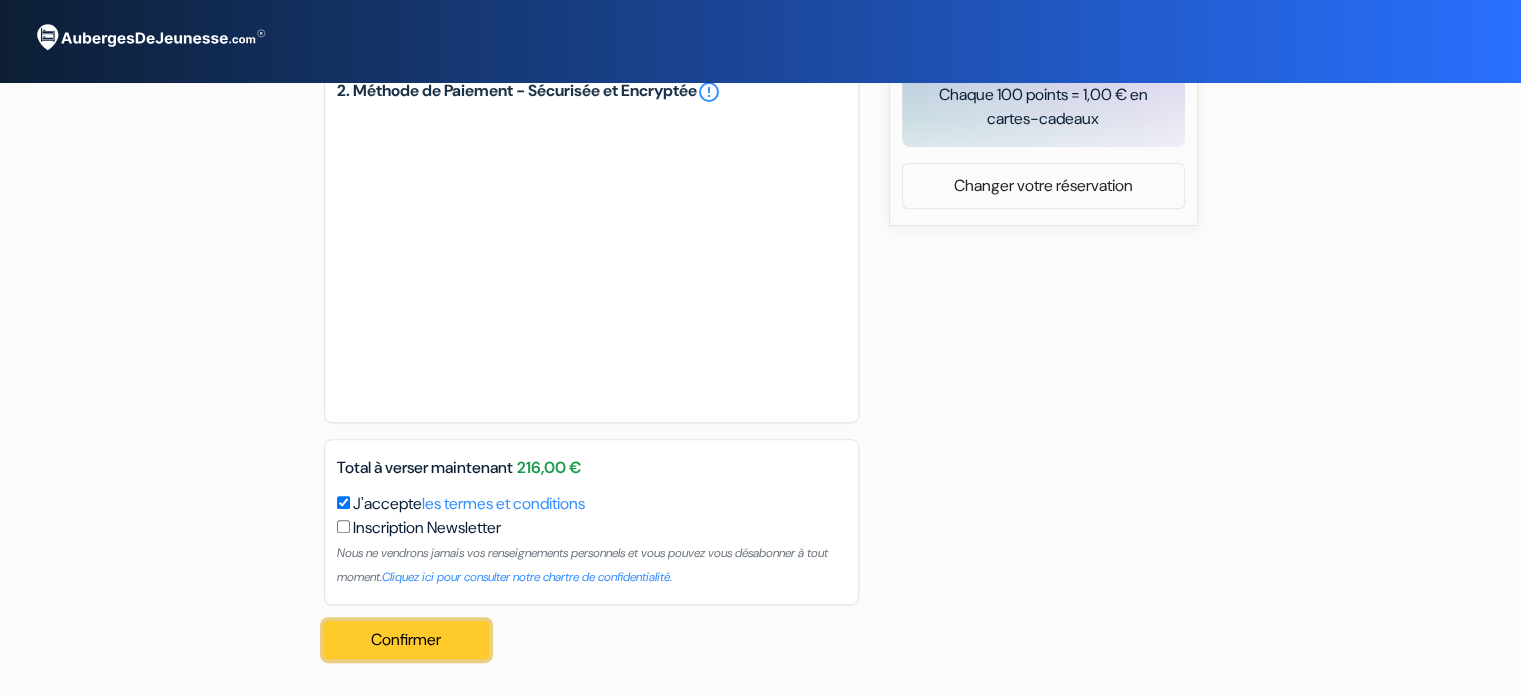 click on "Confirmer
Loading..." at bounding box center (407, 640) 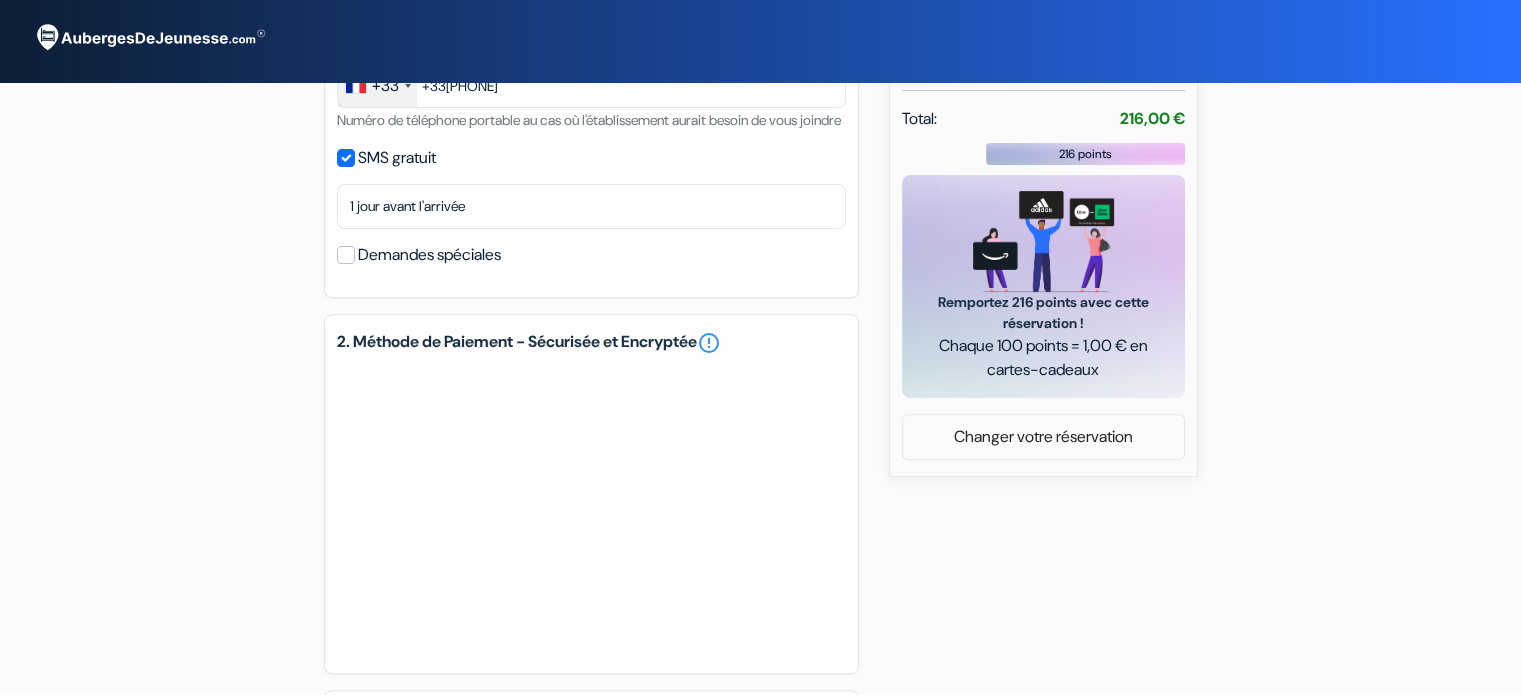 scroll, scrollTop: 923, scrollLeft: 0, axis: vertical 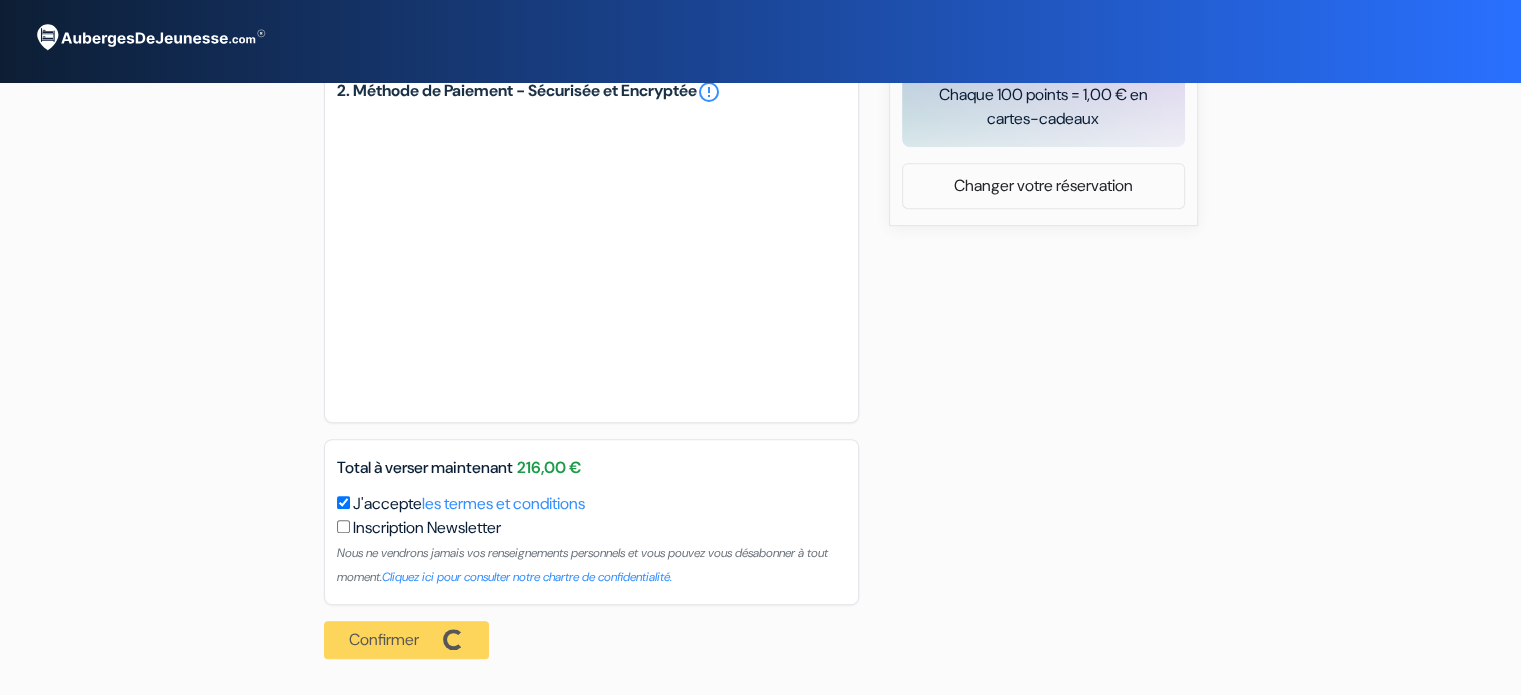 click on "Confirmer
Loading...
Traitement de la demande..." at bounding box center (413, 640) 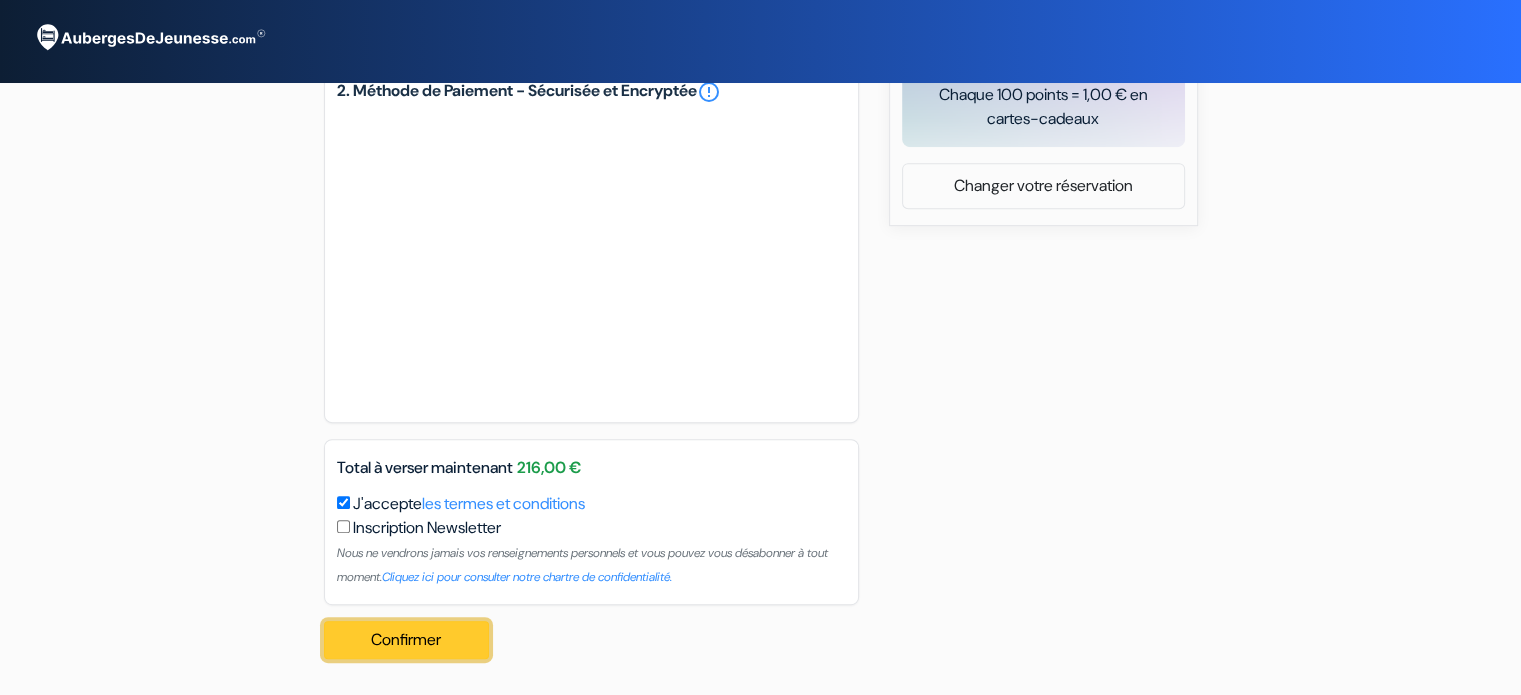 click on "Confirmer
Loading..." at bounding box center [407, 640] 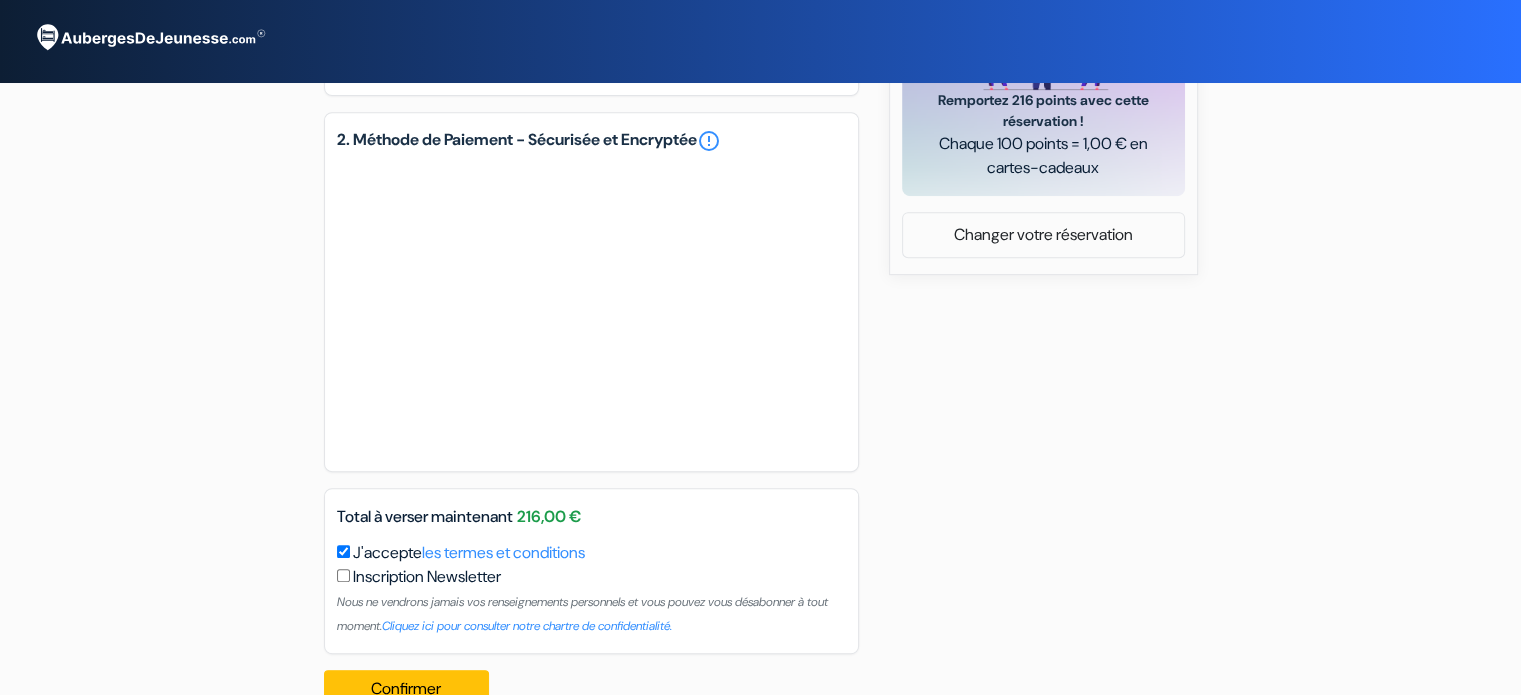 scroll, scrollTop: 923, scrollLeft: 0, axis: vertical 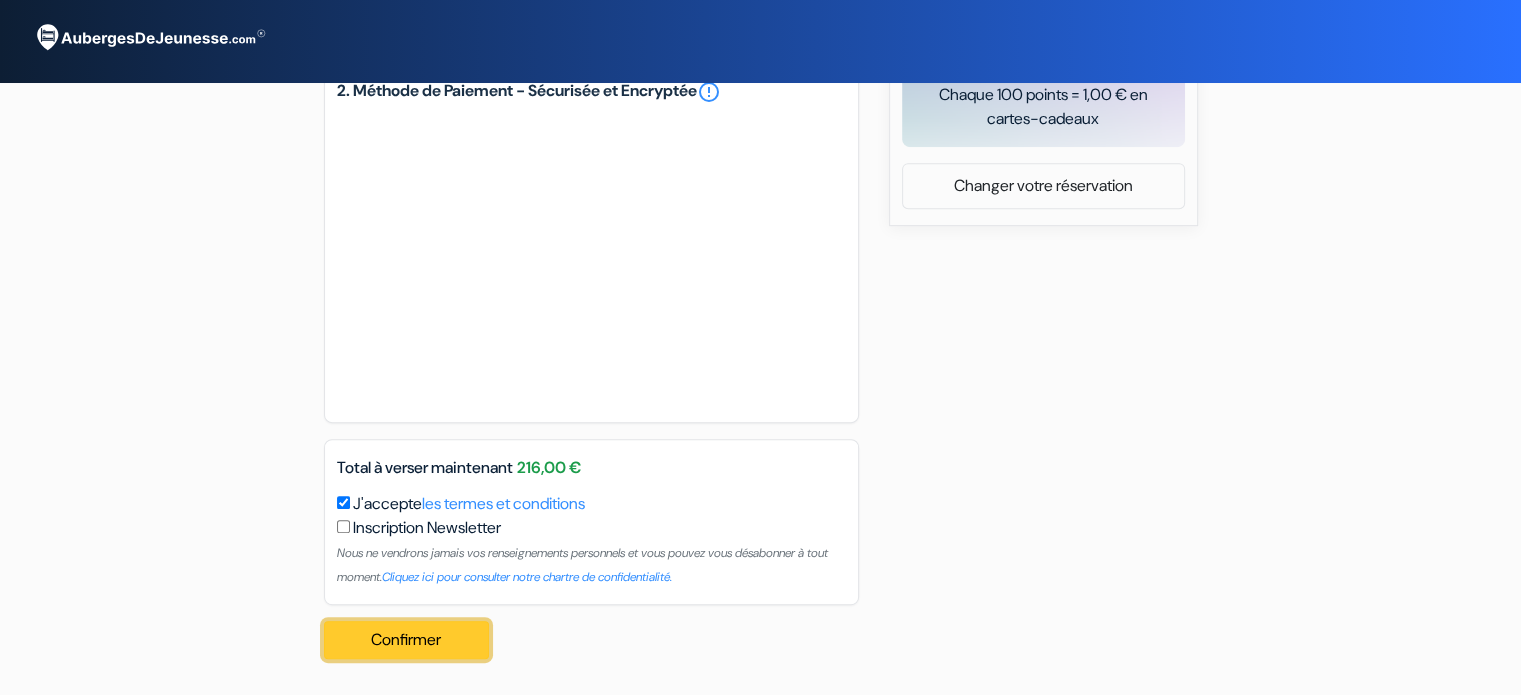 click on "Confirmer
Loading..." at bounding box center [407, 640] 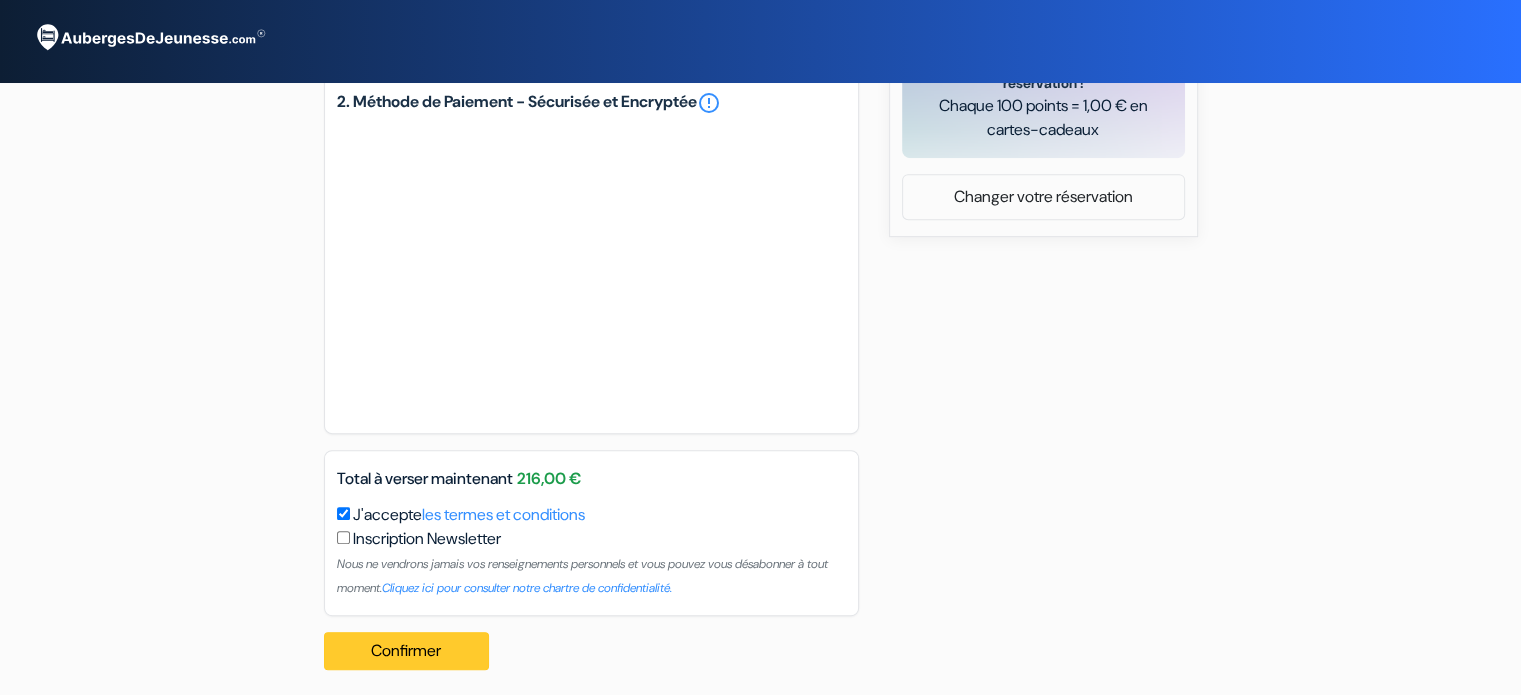 scroll, scrollTop: 923, scrollLeft: 0, axis: vertical 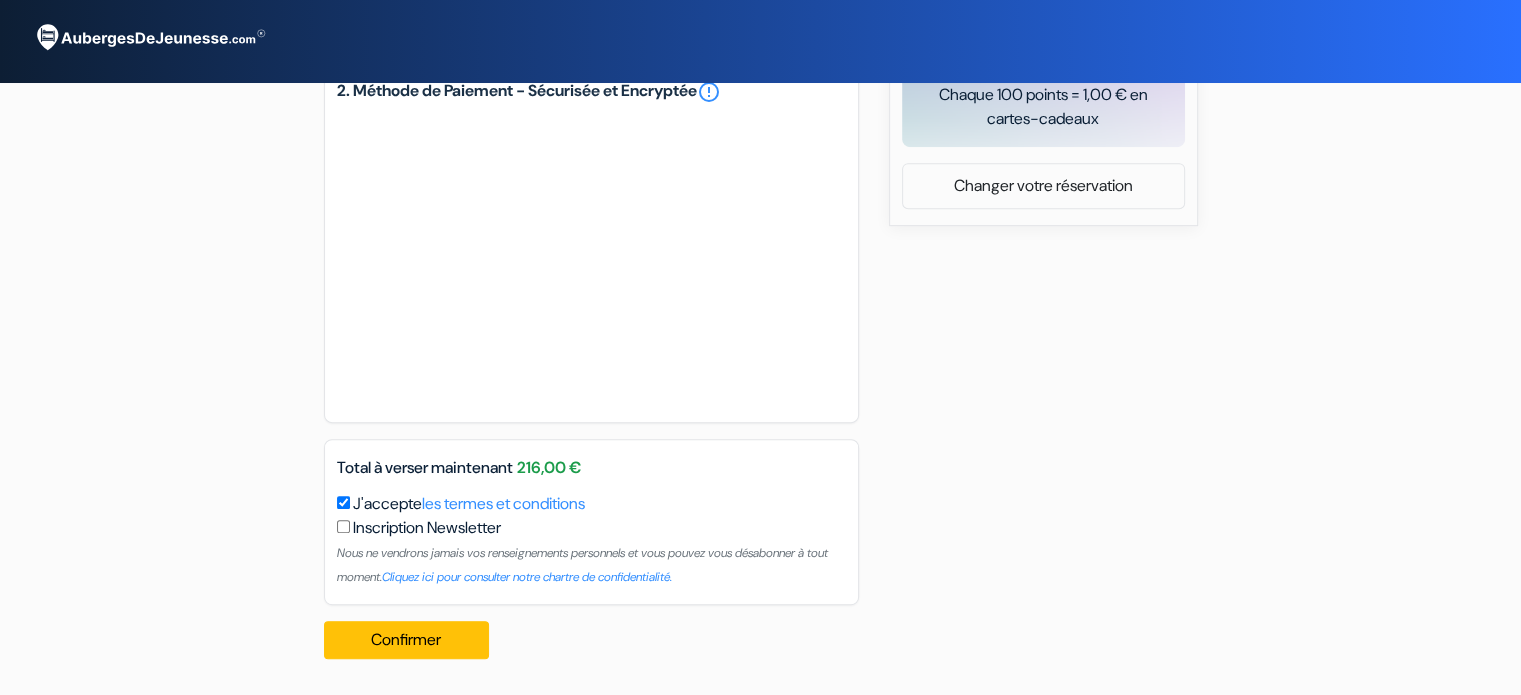 click on "add_box
Auberge Downtown River
[STREET], [NUMBER],
[CITY],
[COUNTRY]
Détails de l'établissement
X
done done done done" at bounding box center (761, -59) 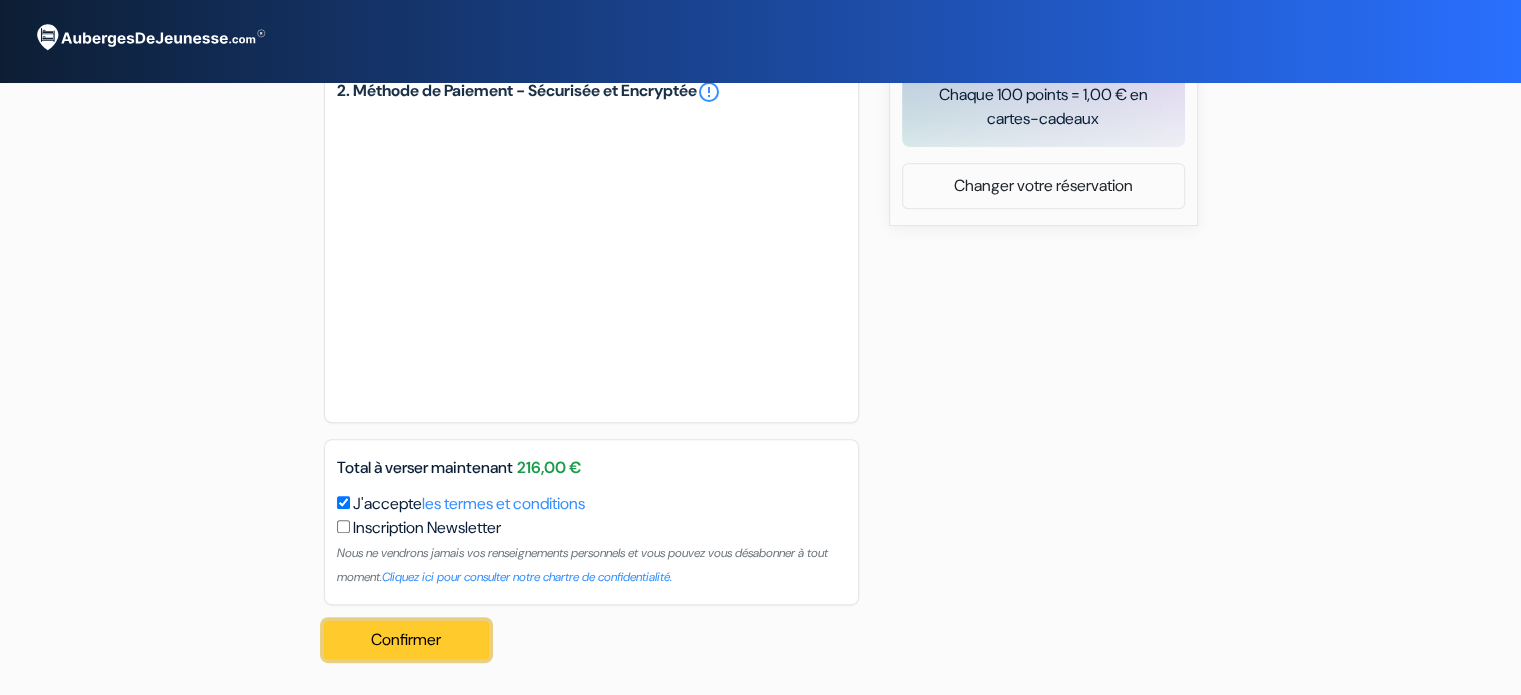 click on "Confirmer
Loading..." at bounding box center (407, 640) 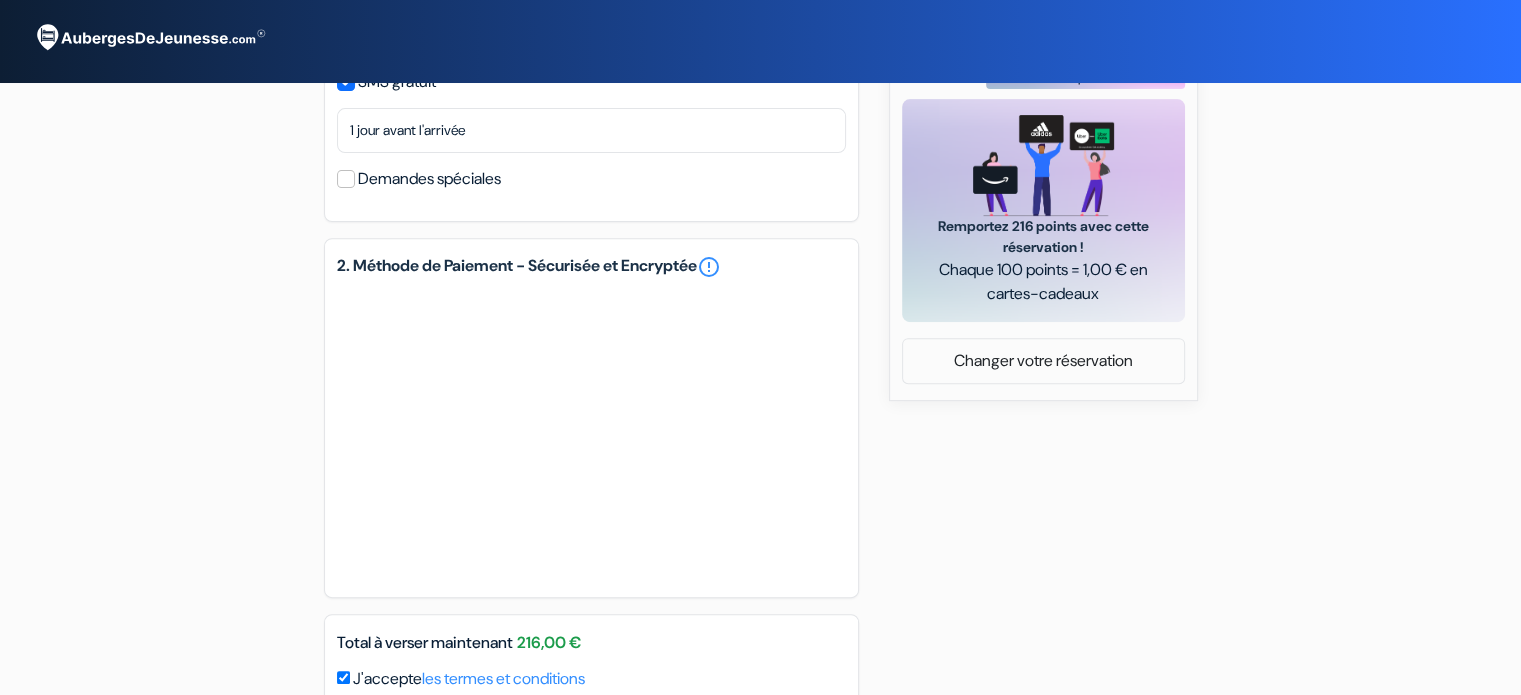 scroll, scrollTop: 923, scrollLeft: 0, axis: vertical 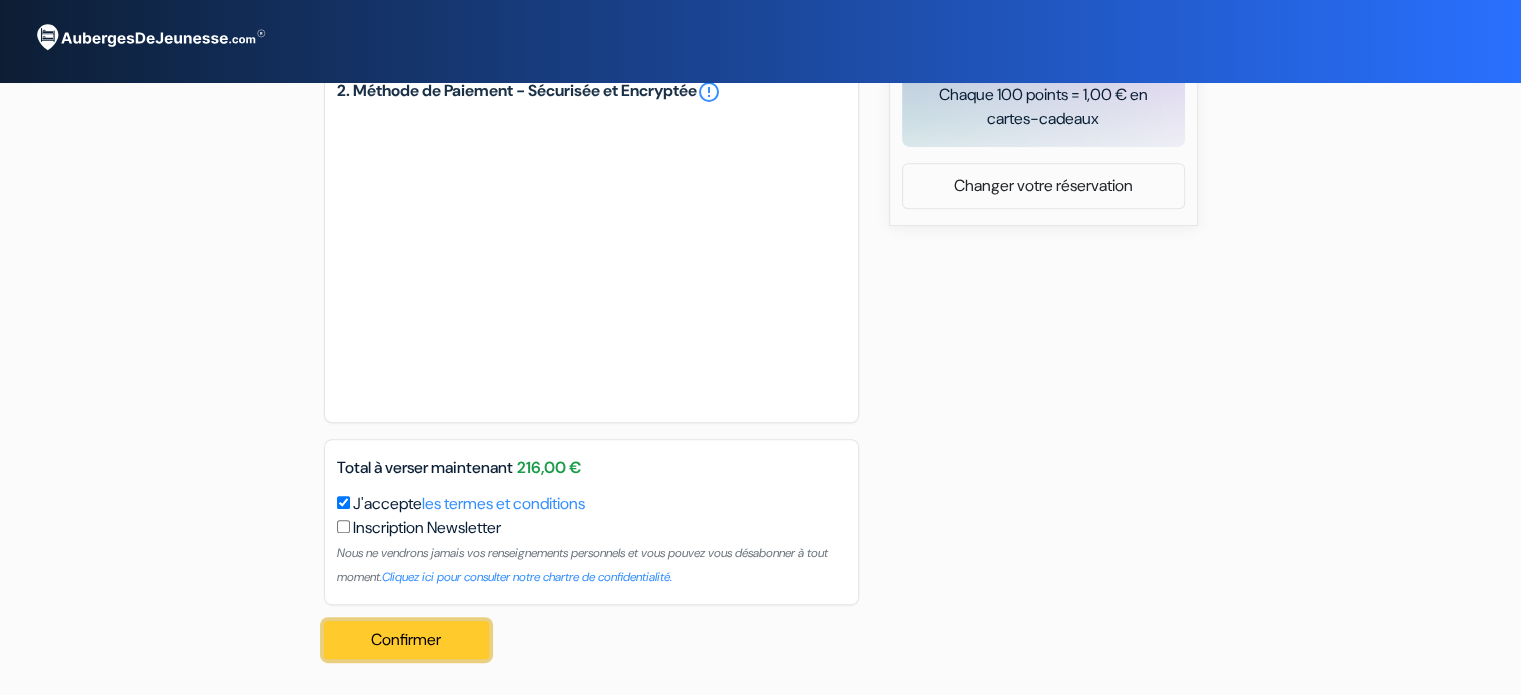 click on "Confirmer
Loading..." at bounding box center [407, 640] 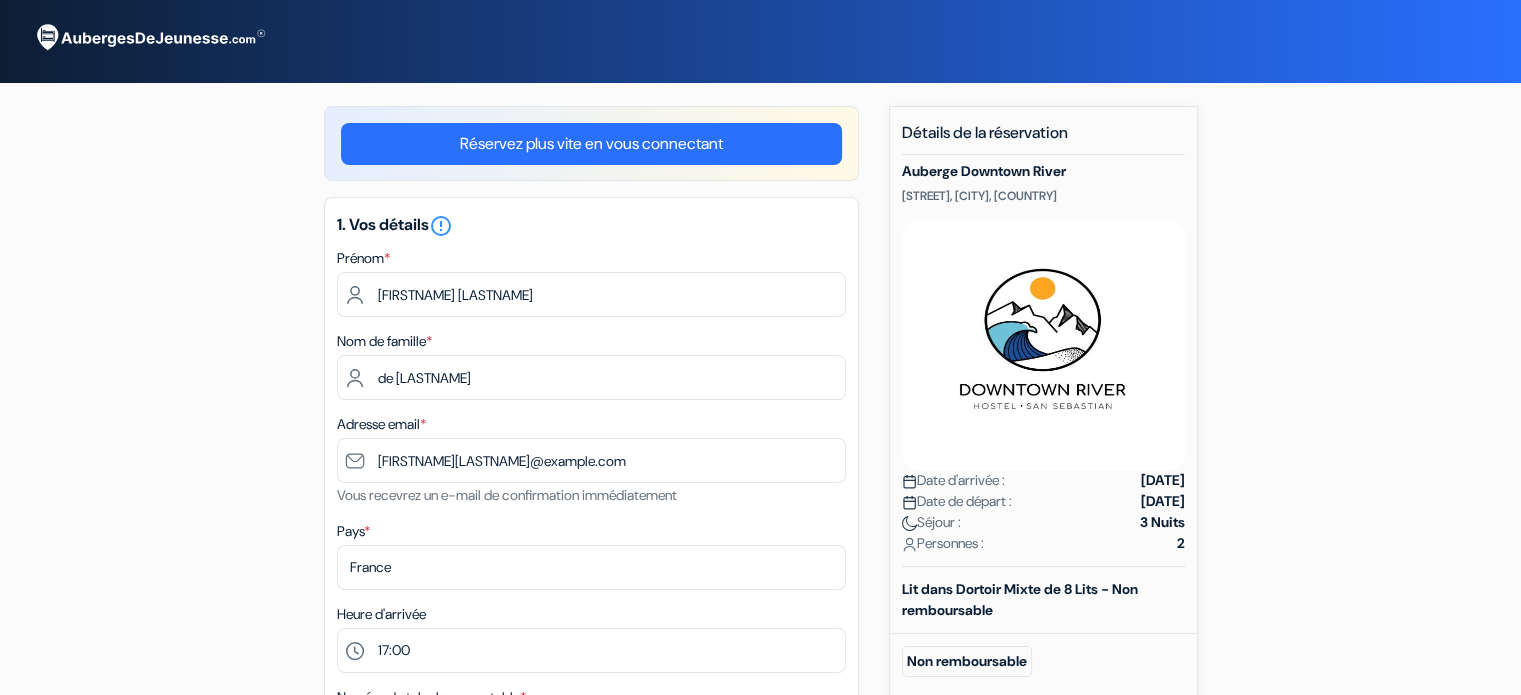scroll, scrollTop: 923, scrollLeft: 0, axis: vertical 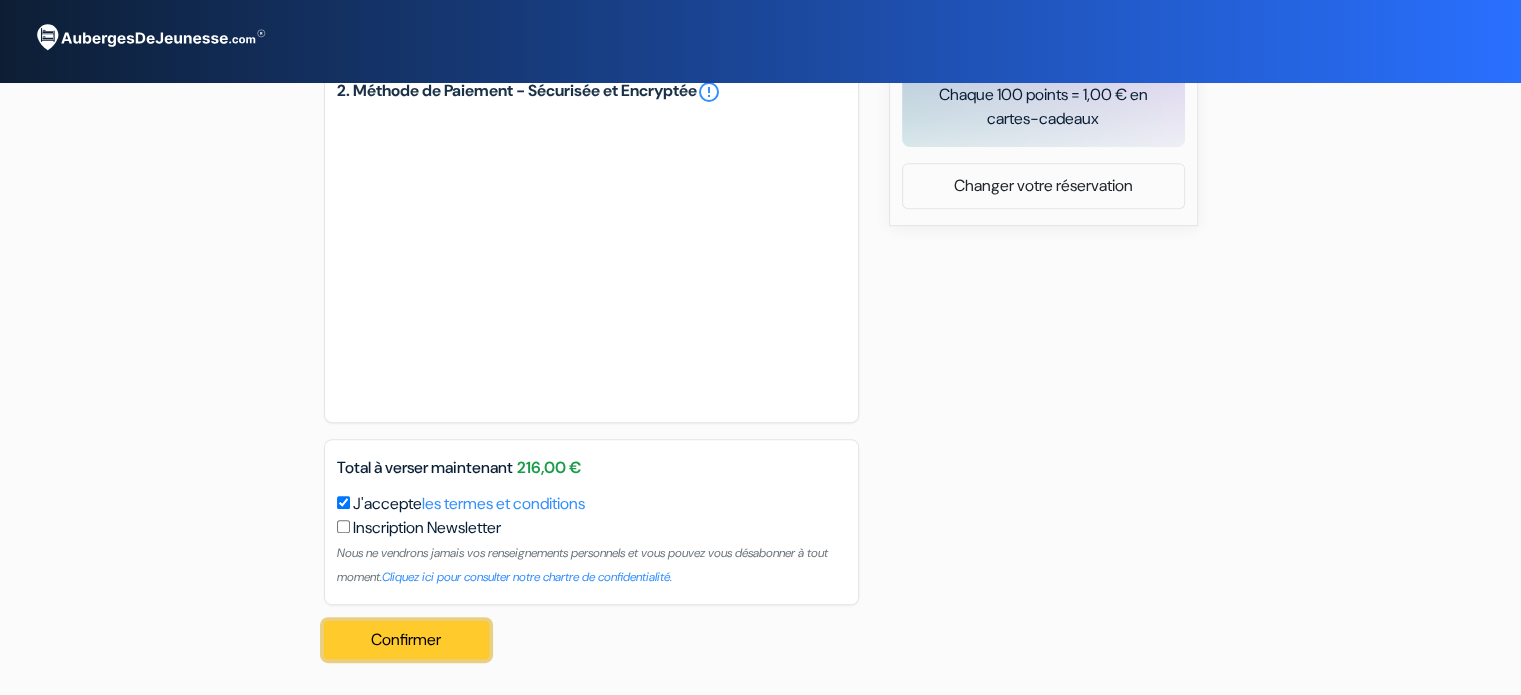 click on "Confirmer
Loading..." at bounding box center (407, 640) 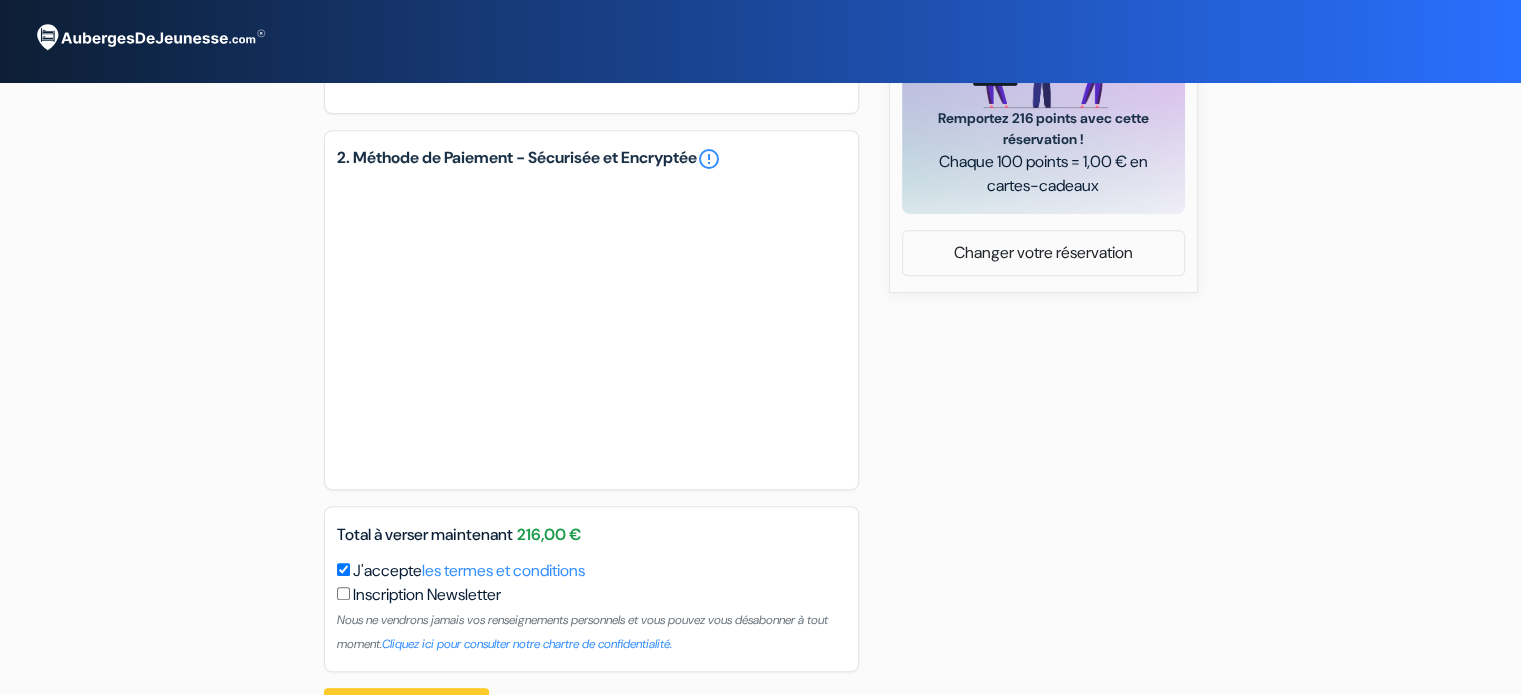 scroll, scrollTop: 922, scrollLeft: 0, axis: vertical 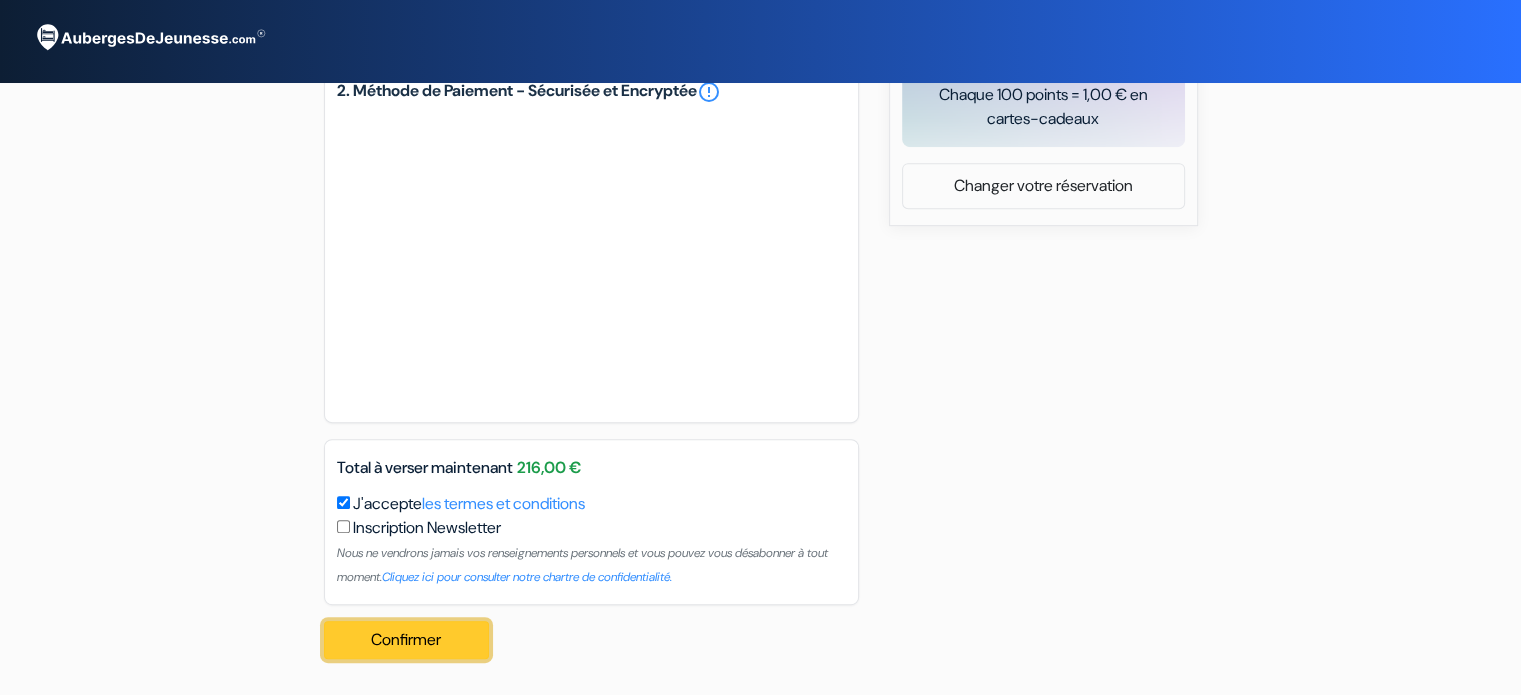click on "Confirmer
Loading..." at bounding box center (407, 640) 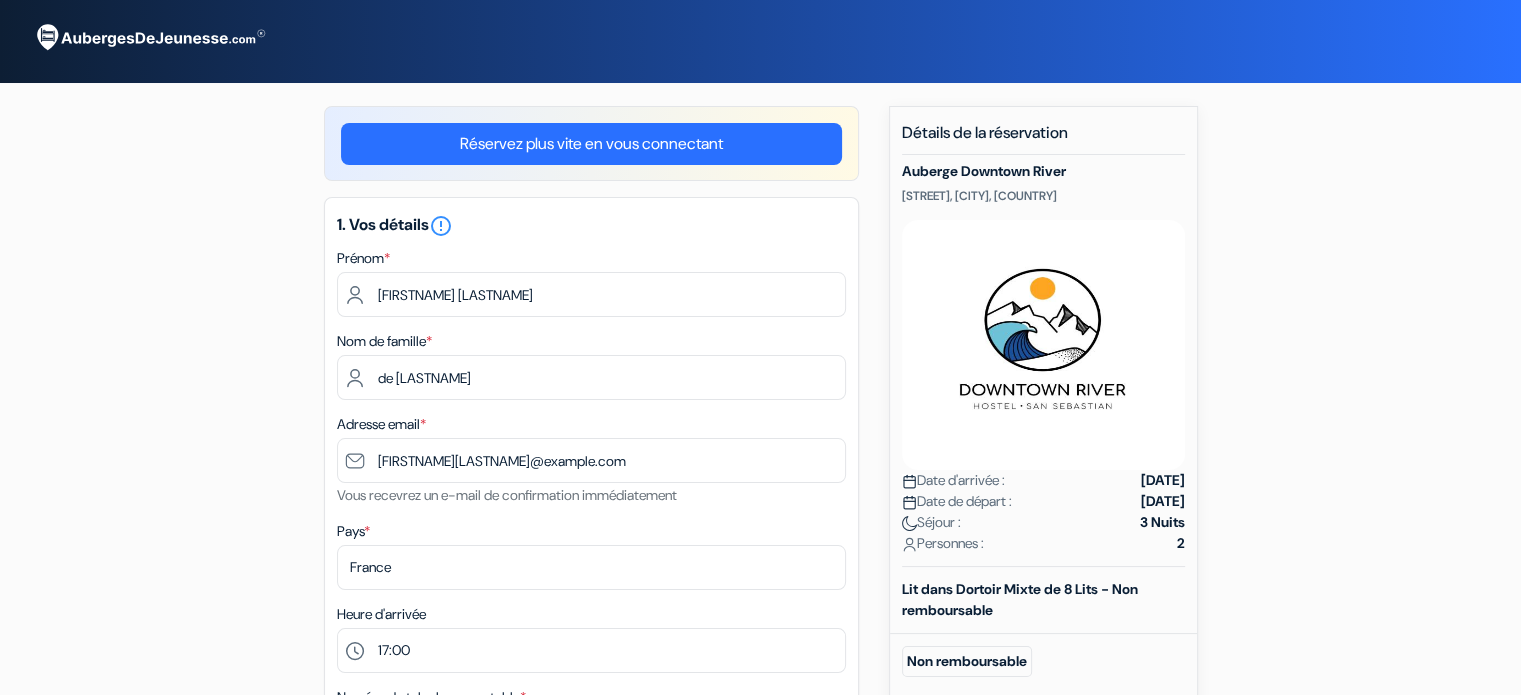 scroll, scrollTop: 0, scrollLeft: 0, axis: both 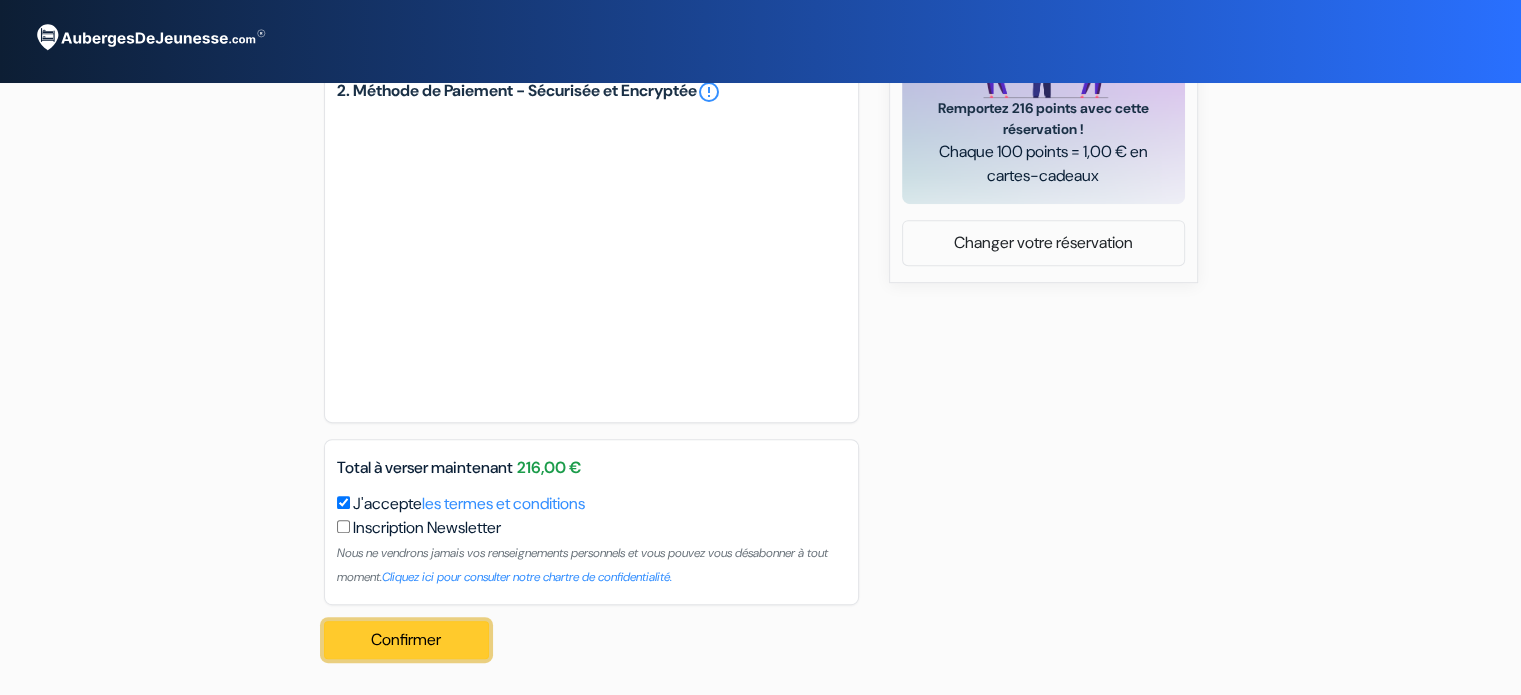 click on "Confirmer
Loading..." at bounding box center (407, 640) 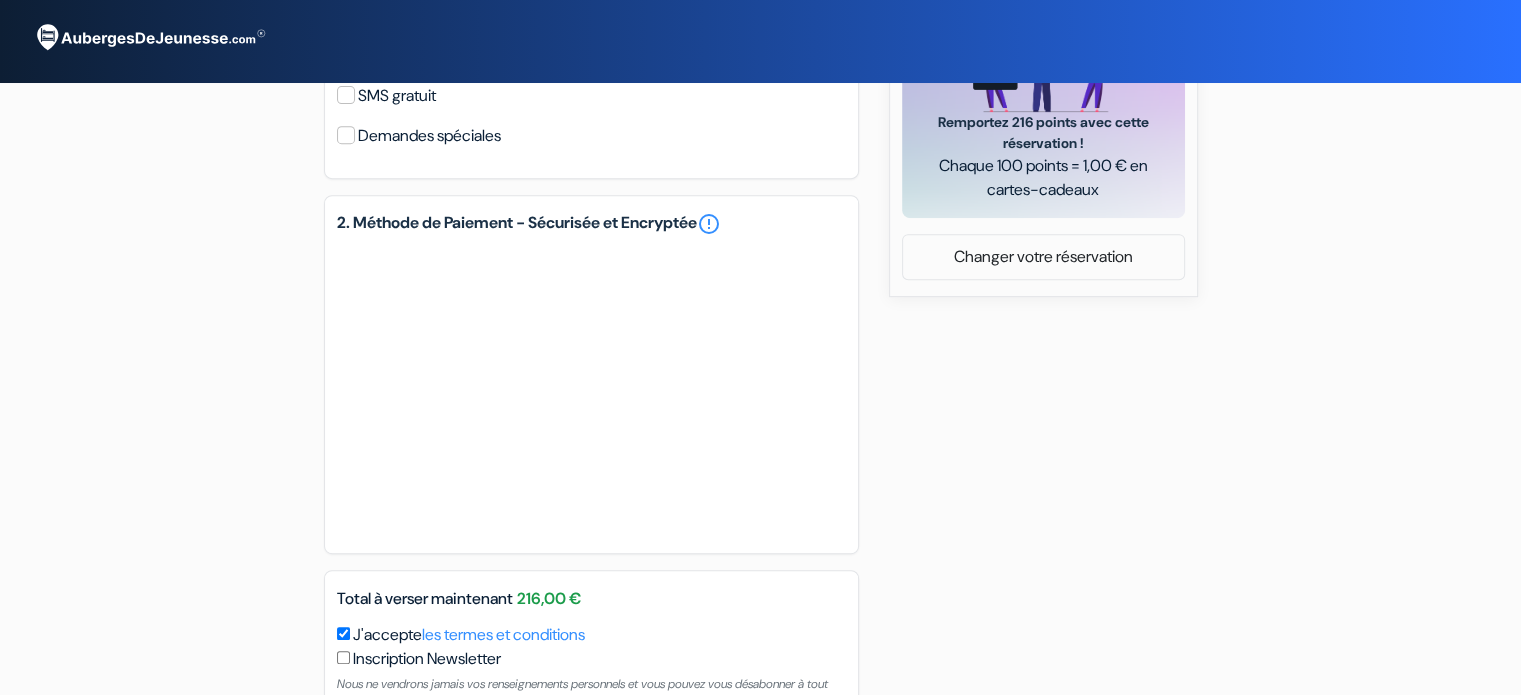 scroll, scrollTop: 984, scrollLeft: 0, axis: vertical 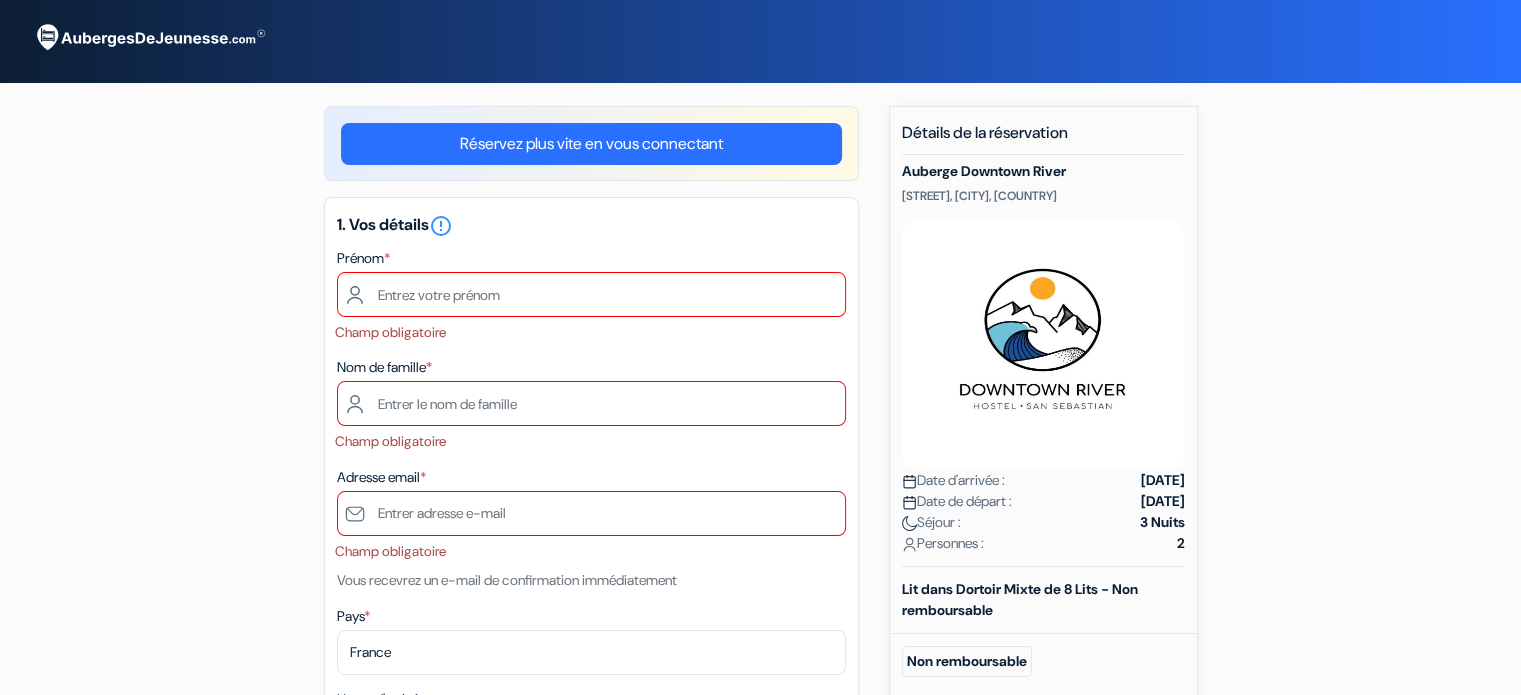 click on "Réservez plus vite en vous connectant" at bounding box center [591, 144] 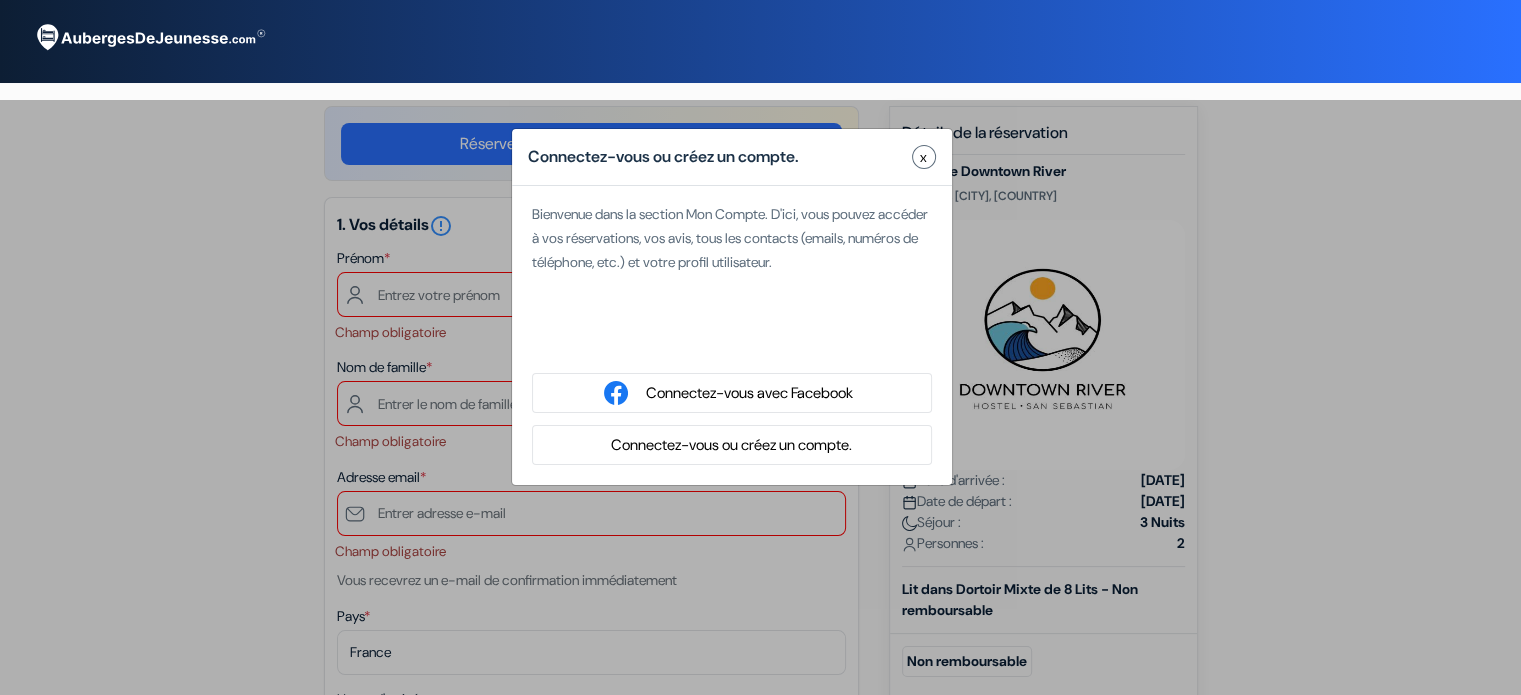 type on "[FIRST]" 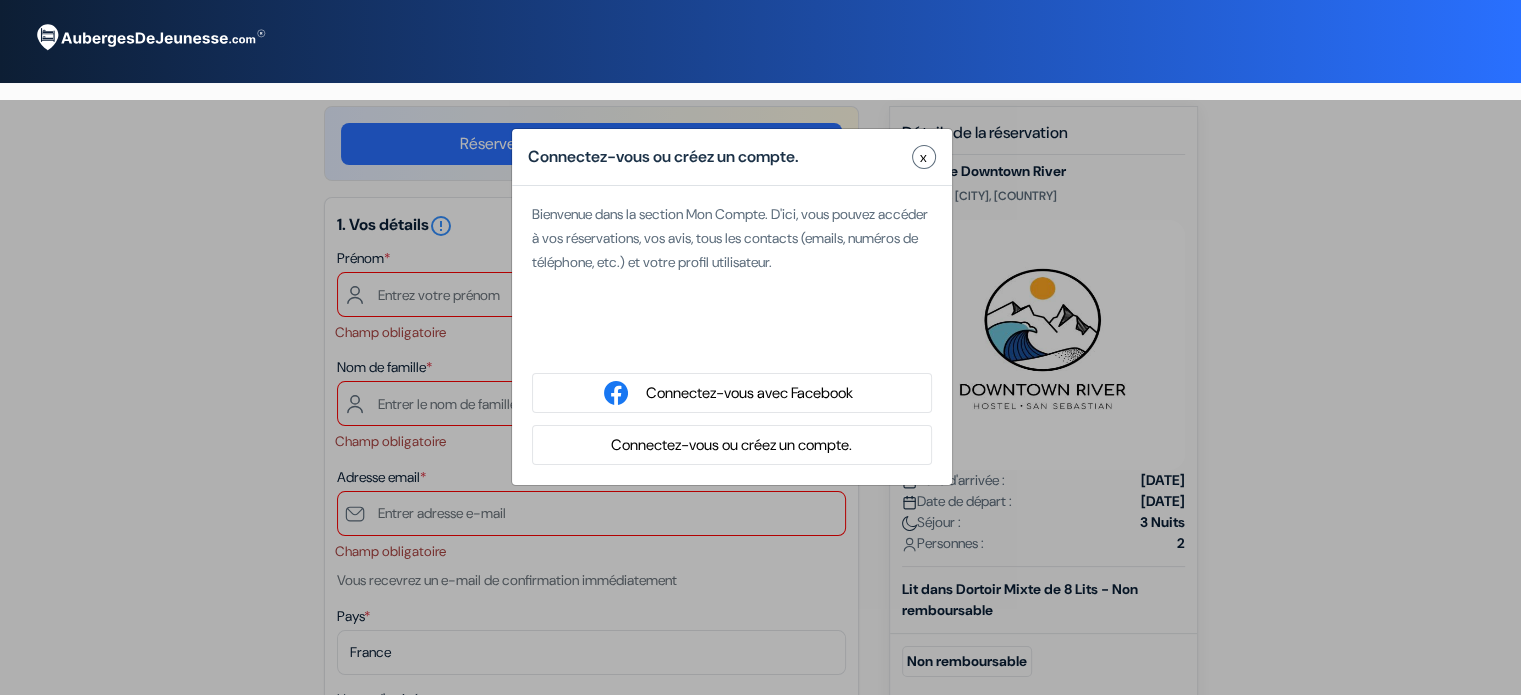 type on "de [LAST]" 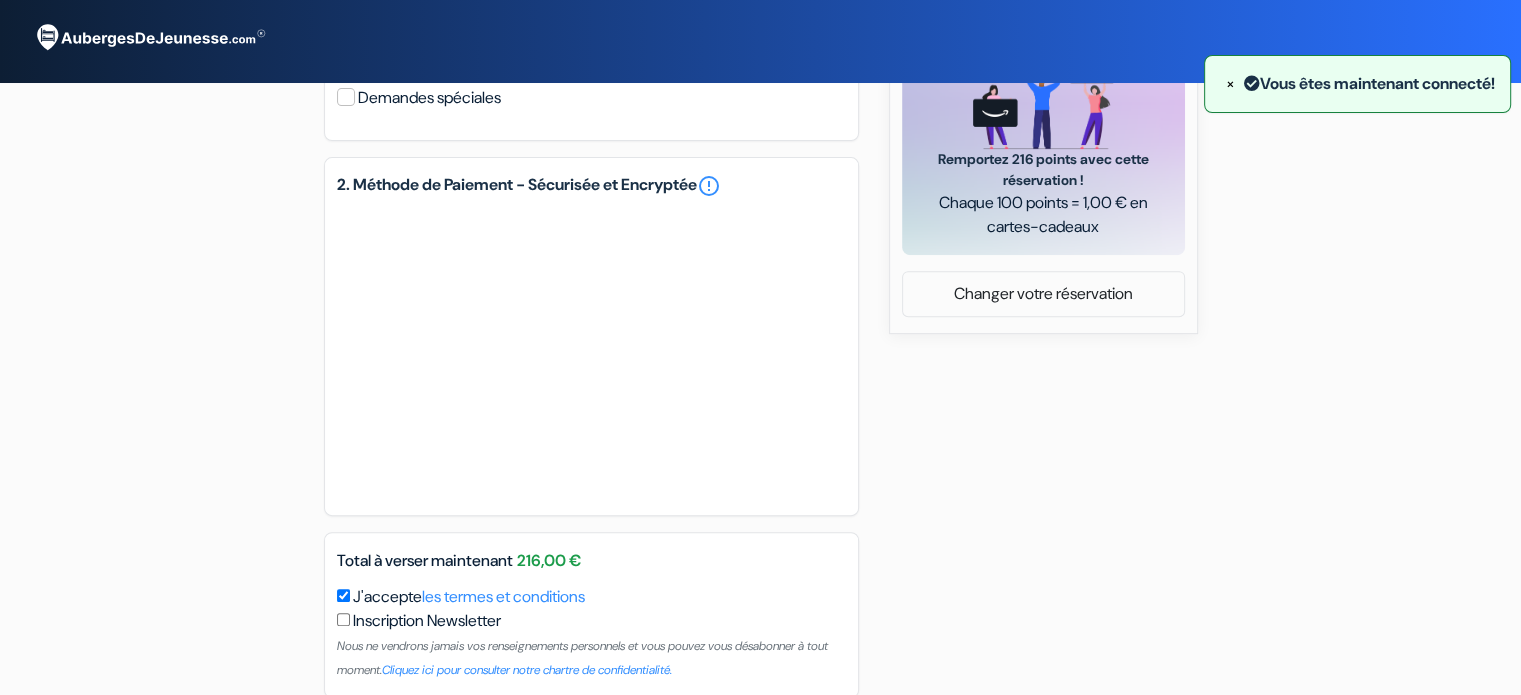 scroll, scrollTop: 908, scrollLeft: 0, axis: vertical 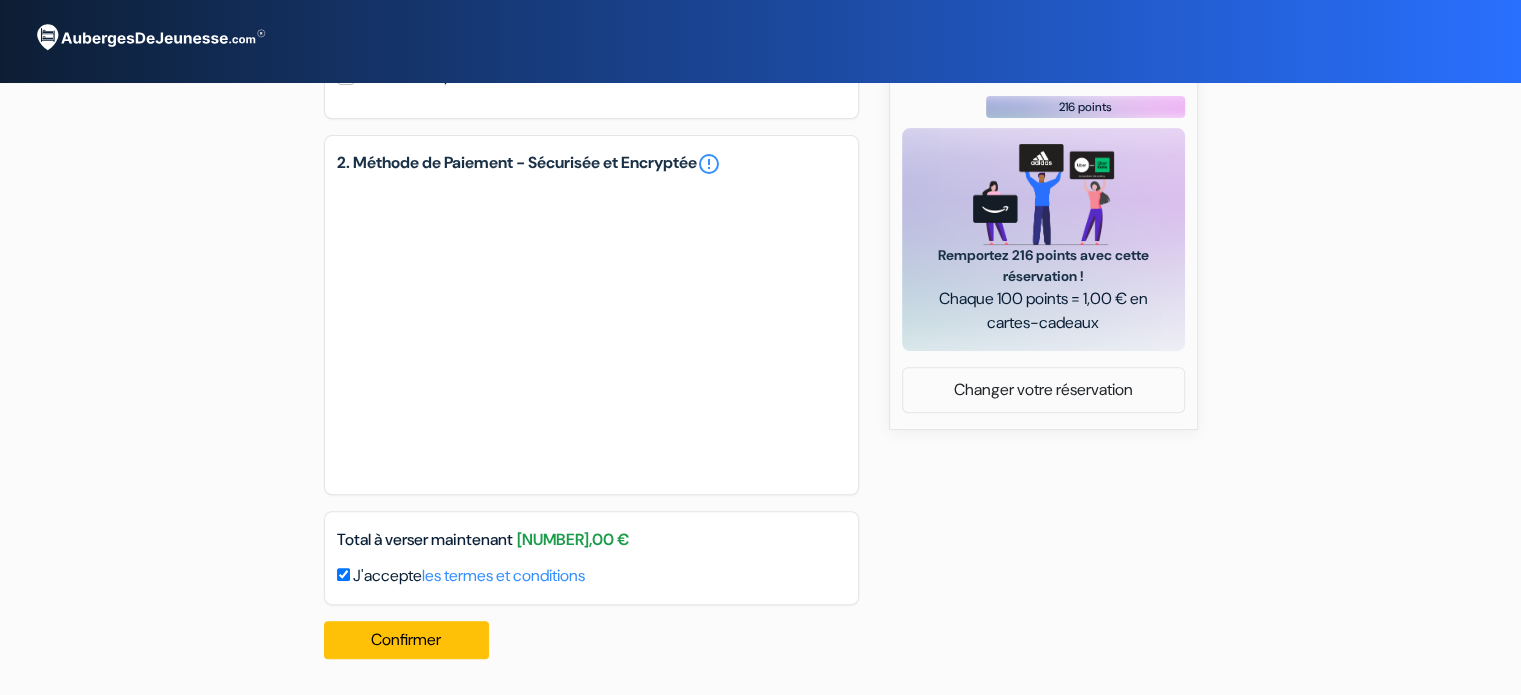 click on "add_box
Auberge Downtown River
[STREET], [NUMBER],
[CITY],
[COUNTRY]
Détails de l'établissement
X
done done done done" at bounding box center [761, 43] 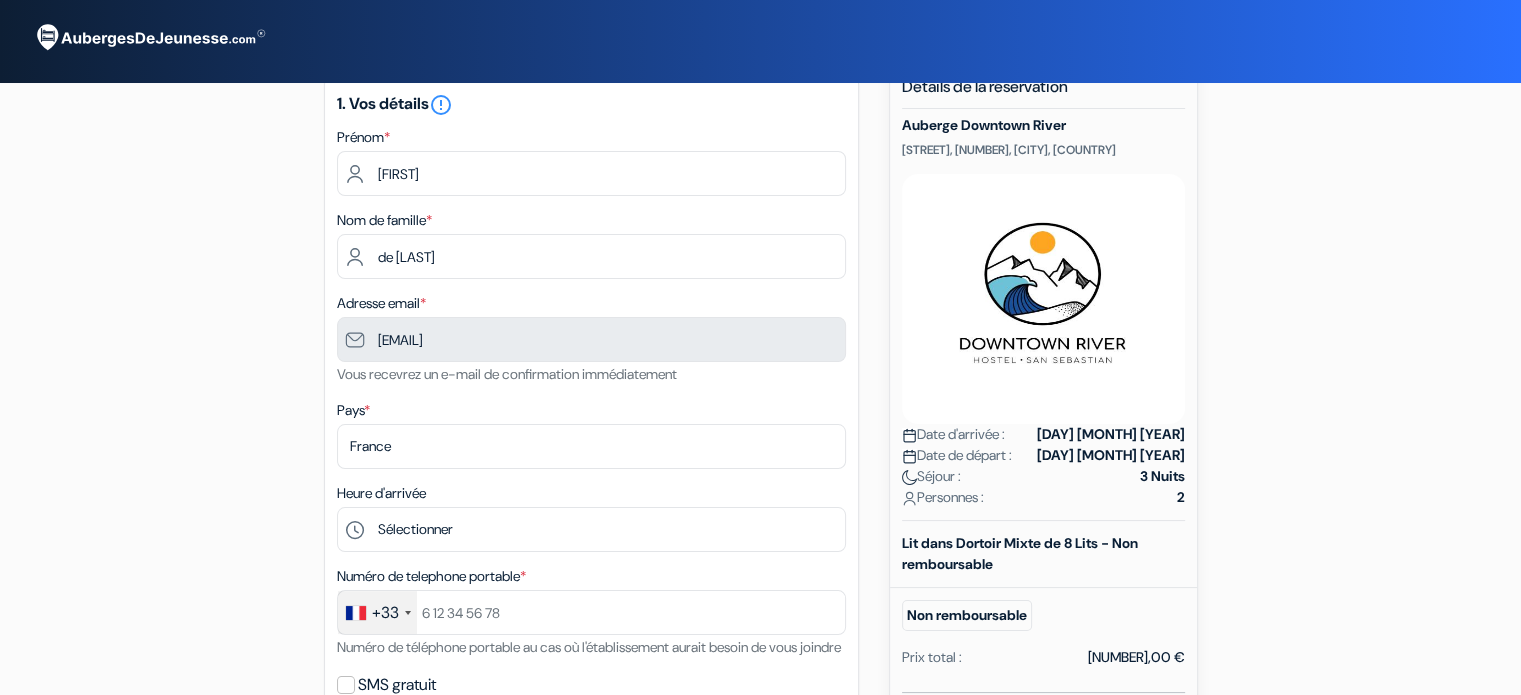 scroll, scrollTop: 47, scrollLeft: 0, axis: vertical 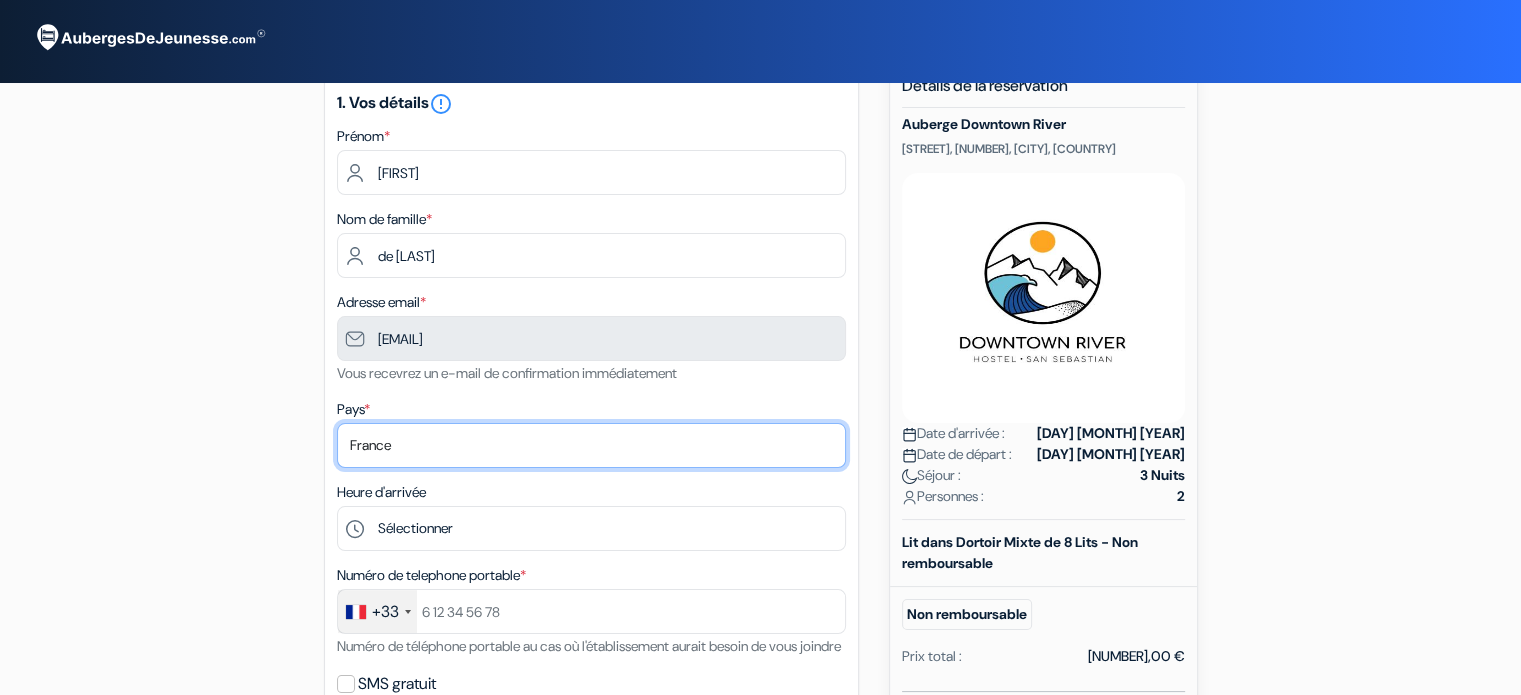 click on "Selectionner le pays
Abkhazie
Afghanistan
Afrique du Sud
Albanie
Algérie
Allemagne
Andorre
Angola
Anguilla" at bounding box center [591, 445] 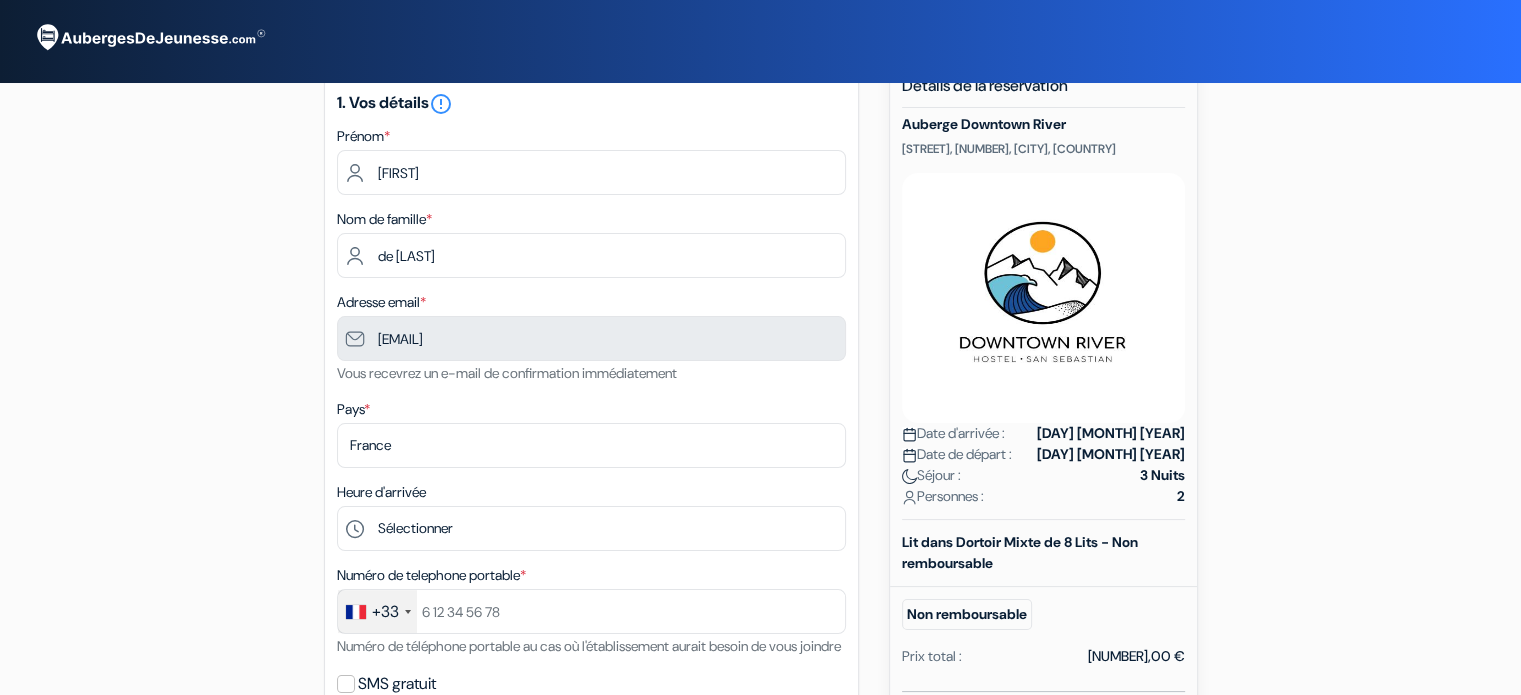 click on "add_box
Auberge Downtown River
[STREET], [NUMBER],
[CITY],
[COUNTRY]
Détails de l'établissement
X
done done done done" at bounding box center [761, 691] 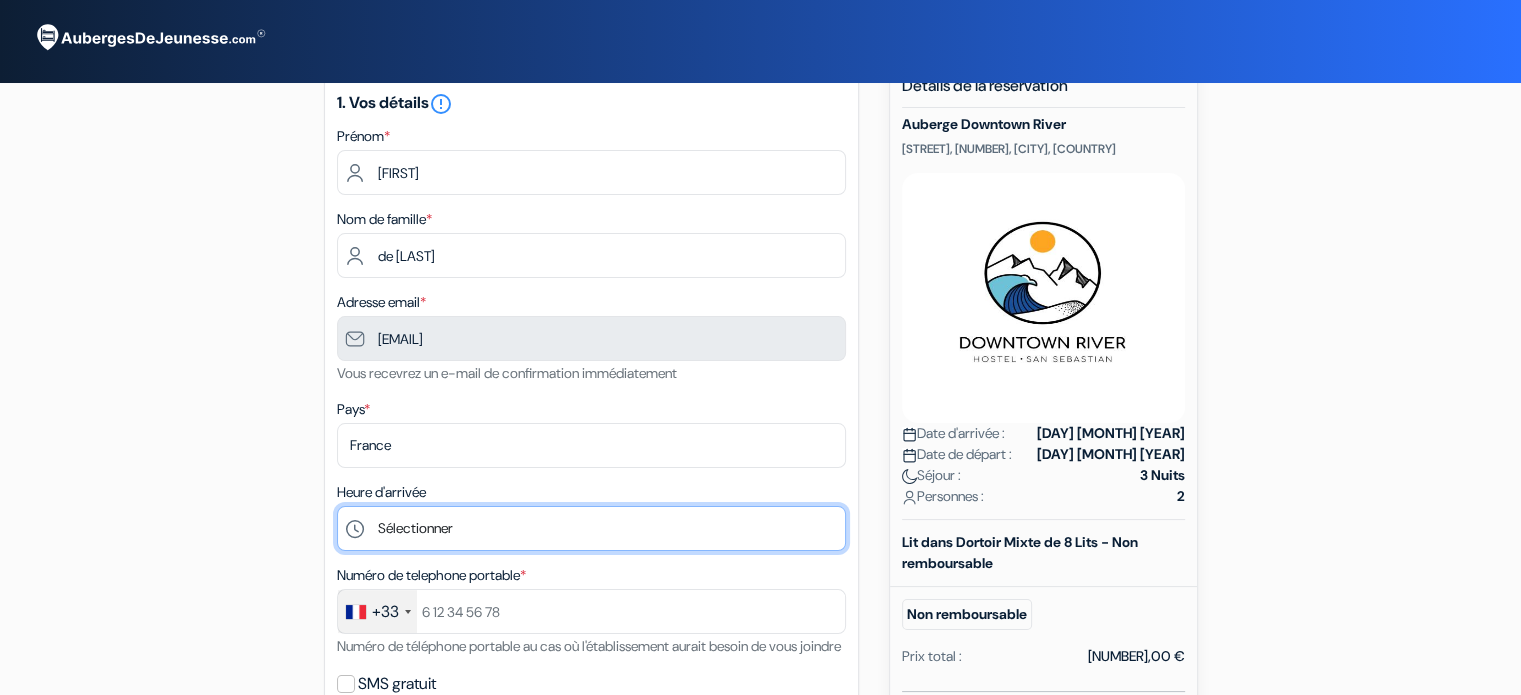 click on "Sélectionner
13:00
14:00
15:00
16:00
17:00
18:00
19:00
20:00
21:00
22:00
23:00" at bounding box center (591, 528) 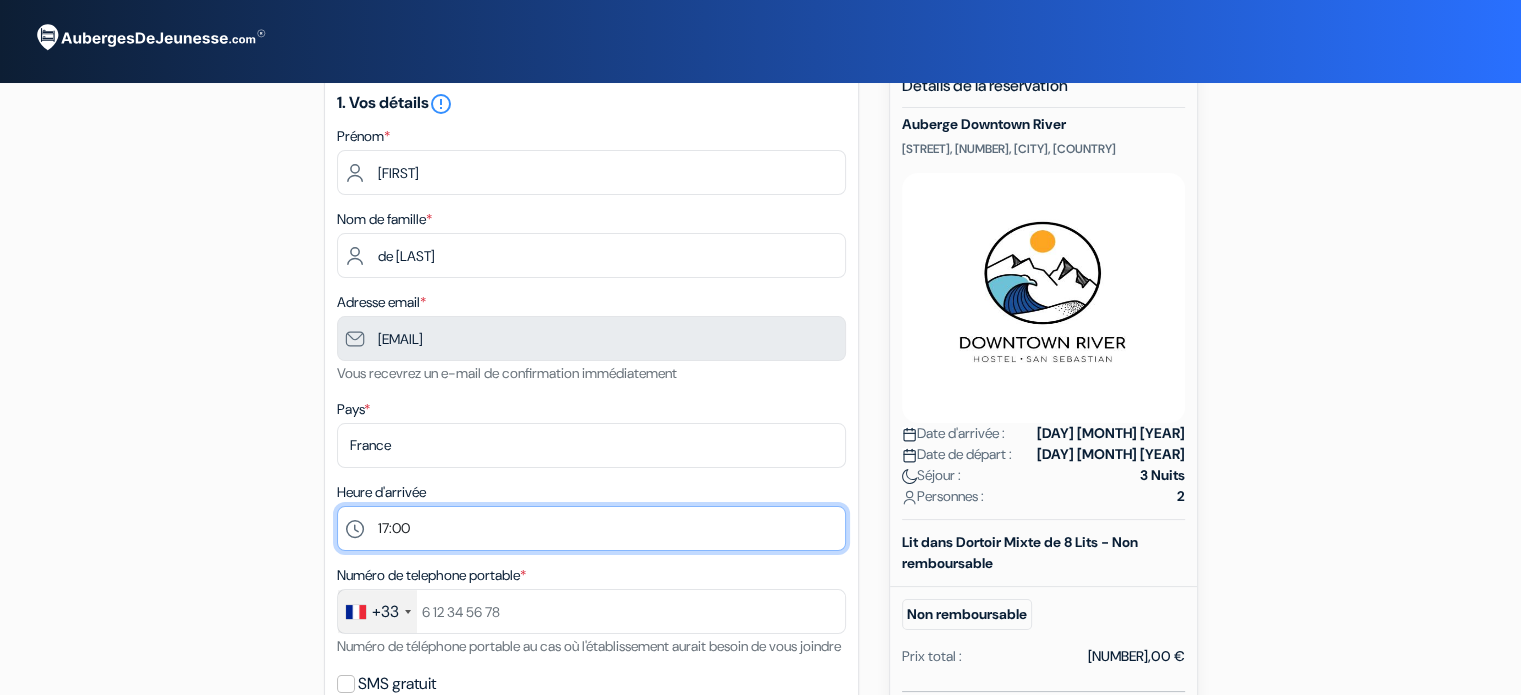 click on "Sélectionner
13:00
14:00
15:00
16:00
17:00
18:00
19:00
20:00
21:00
22:00
23:00" at bounding box center (591, 528) 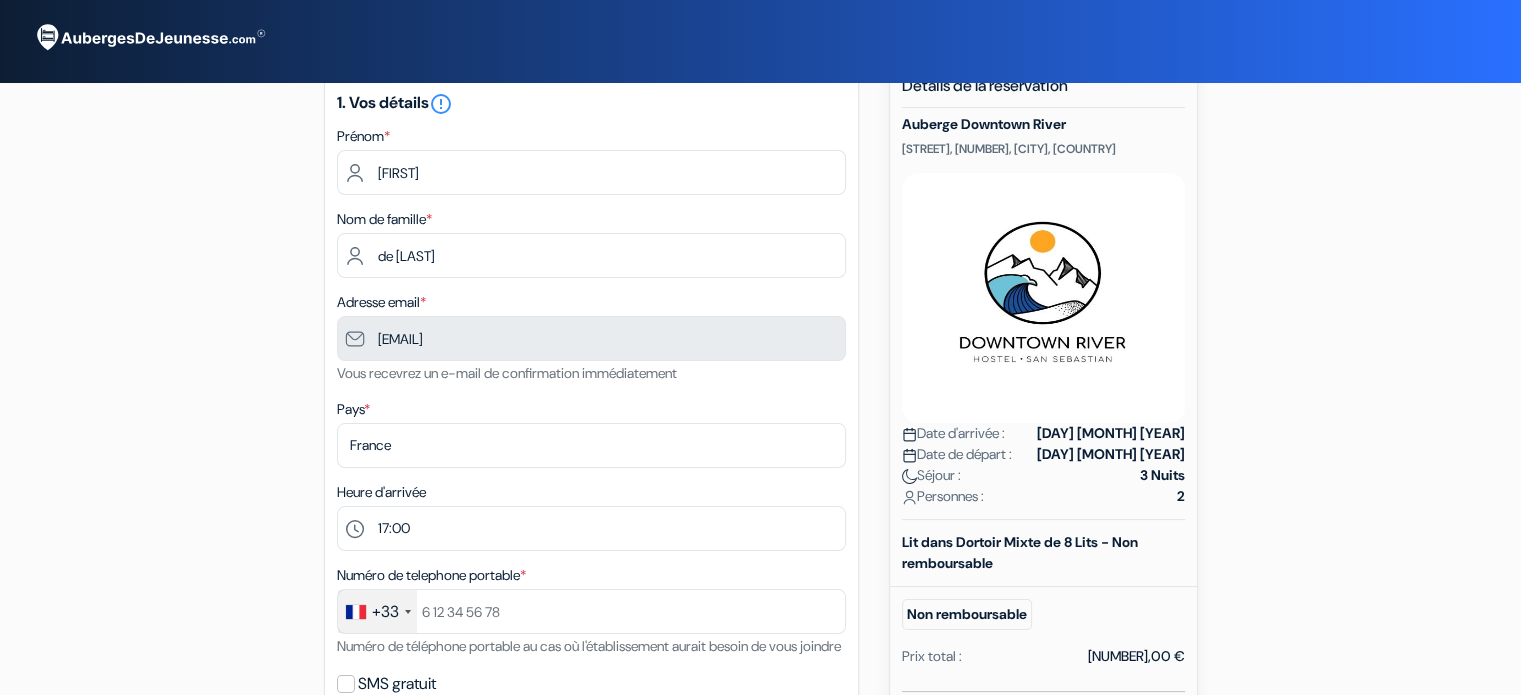 click on "add_box
Auberge Downtown River
[STREET], [NUMBER],
[CITY],
[COUNTRY]
Détails de l'établissement
X
done done done done" at bounding box center (761, 691) 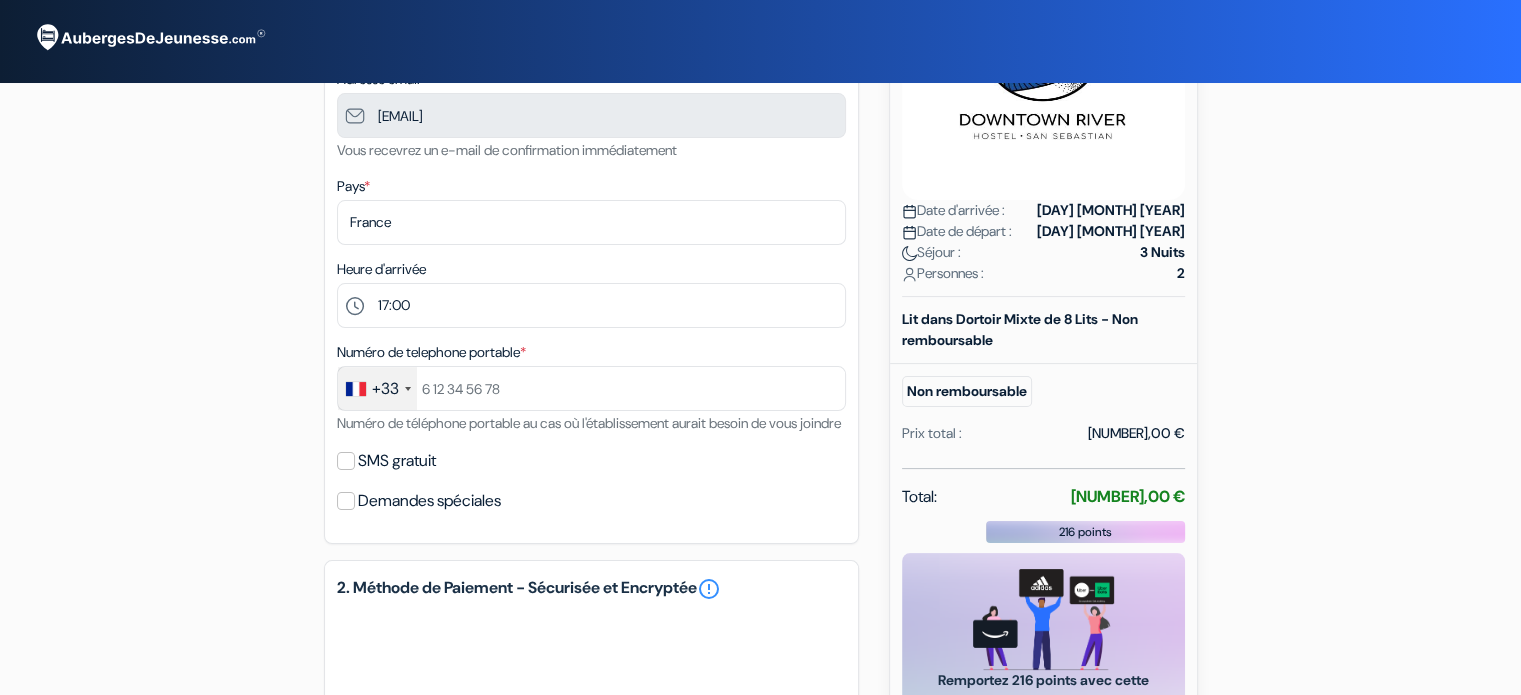 scroll, scrollTop: 271, scrollLeft: 0, axis: vertical 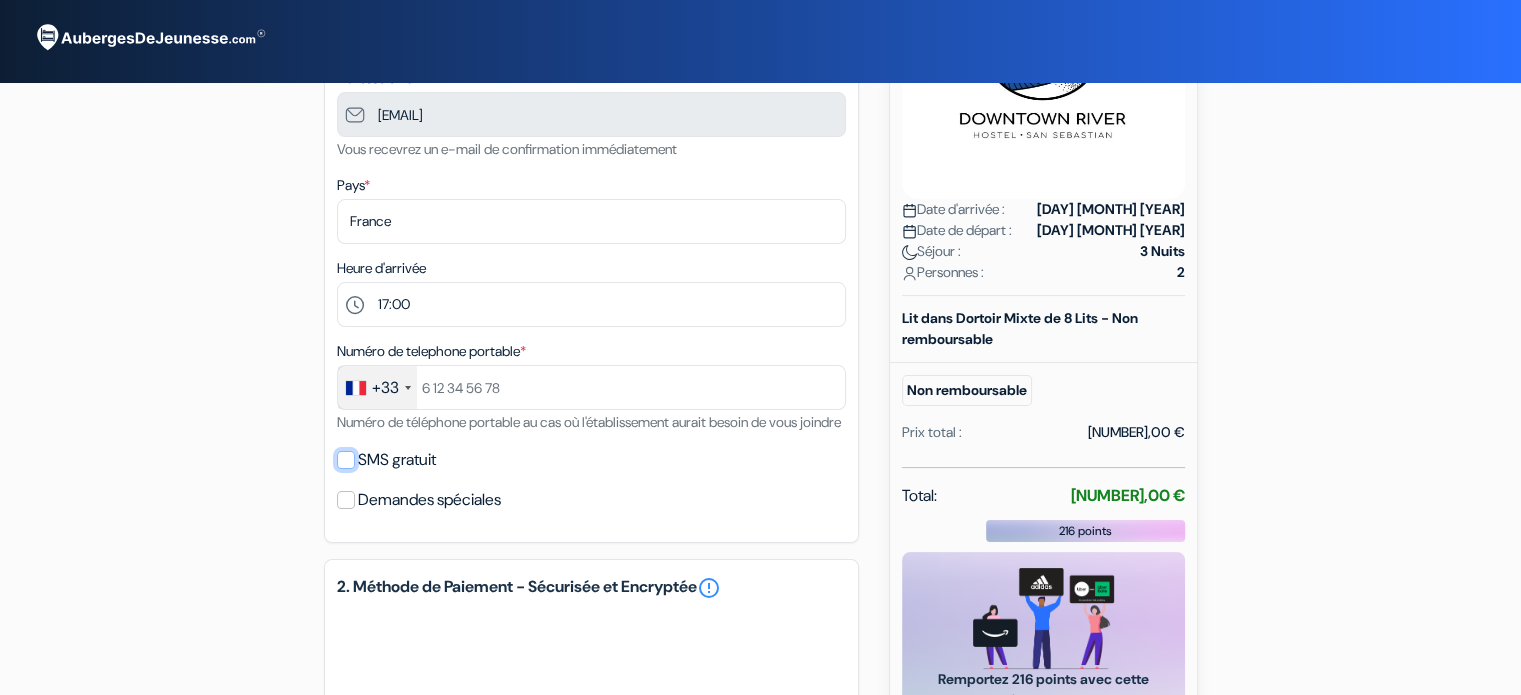 click on "SMS gratuit" at bounding box center (346, 460) 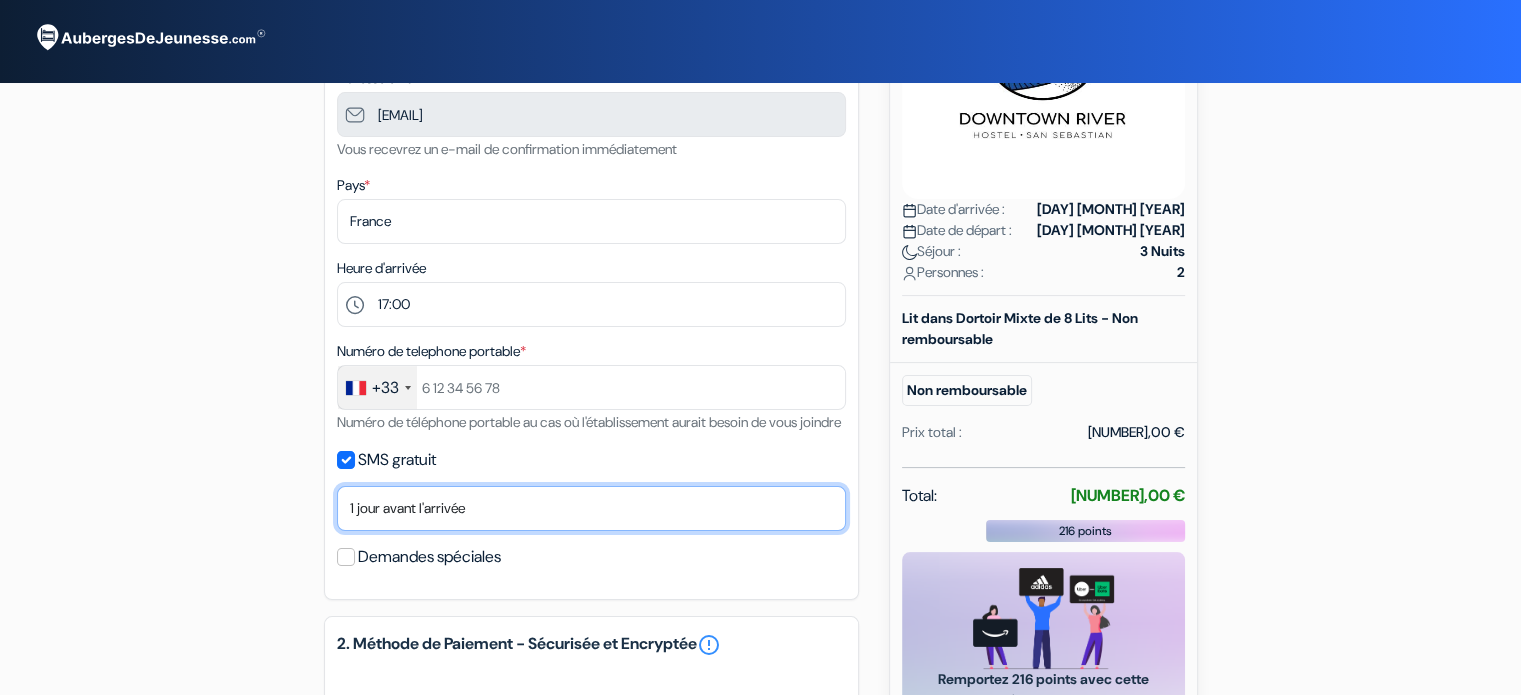 click on "Non merci
Maintenant
Le jour de votre arrivée
1 jour avant l'arrivée
2 jours avant l'arrivée
3 jours avant l'arrivée
4 jours avant l'arrivée
5 jours avant l'arrivée
6 jours avant l'arrivée
1 semaine avant l'arrivée" at bounding box center [591, 508] 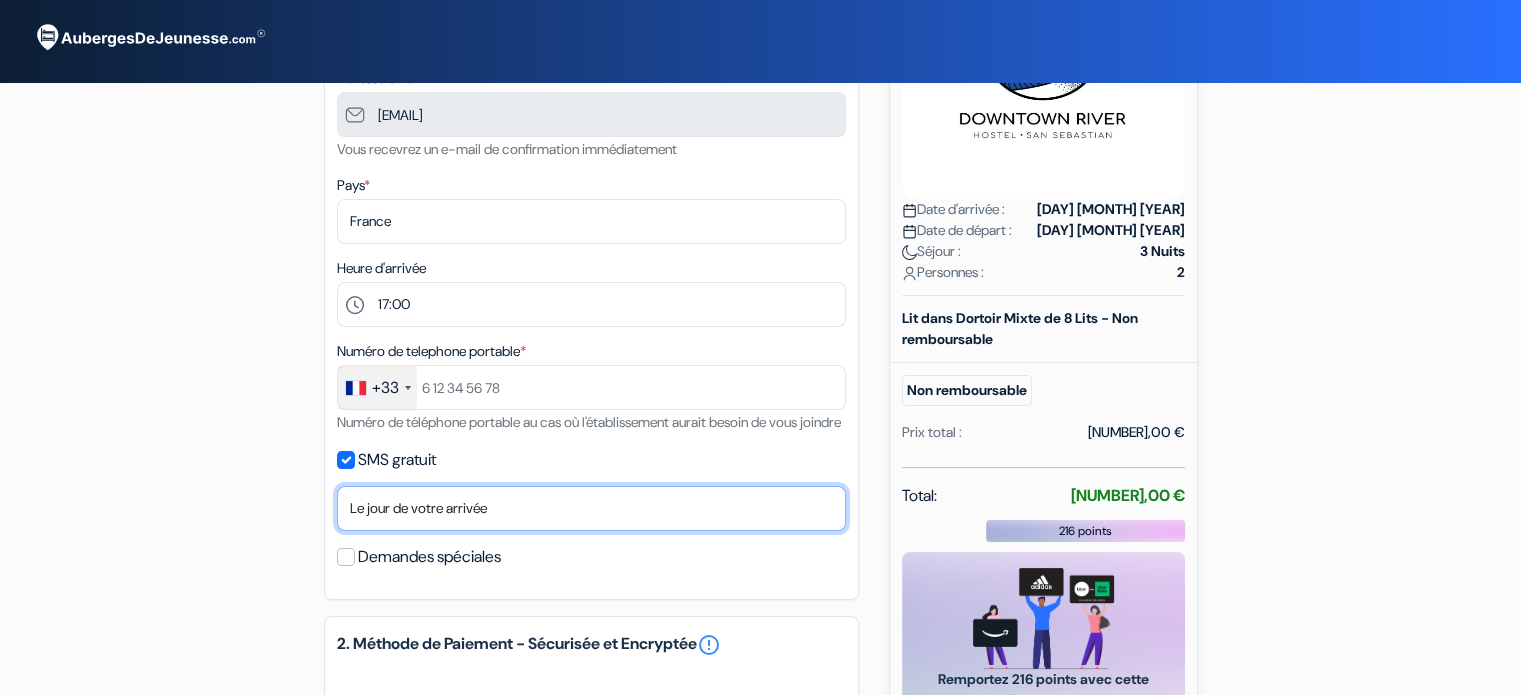click on "Non merci
Maintenant
Le jour de votre arrivée
1 jour avant l'arrivée
2 jours avant l'arrivée
3 jours avant l'arrivée
4 jours avant l'arrivée
5 jours avant l'arrivée
6 jours avant l'arrivée
1 semaine avant l'arrivée" at bounding box center [591, 508] 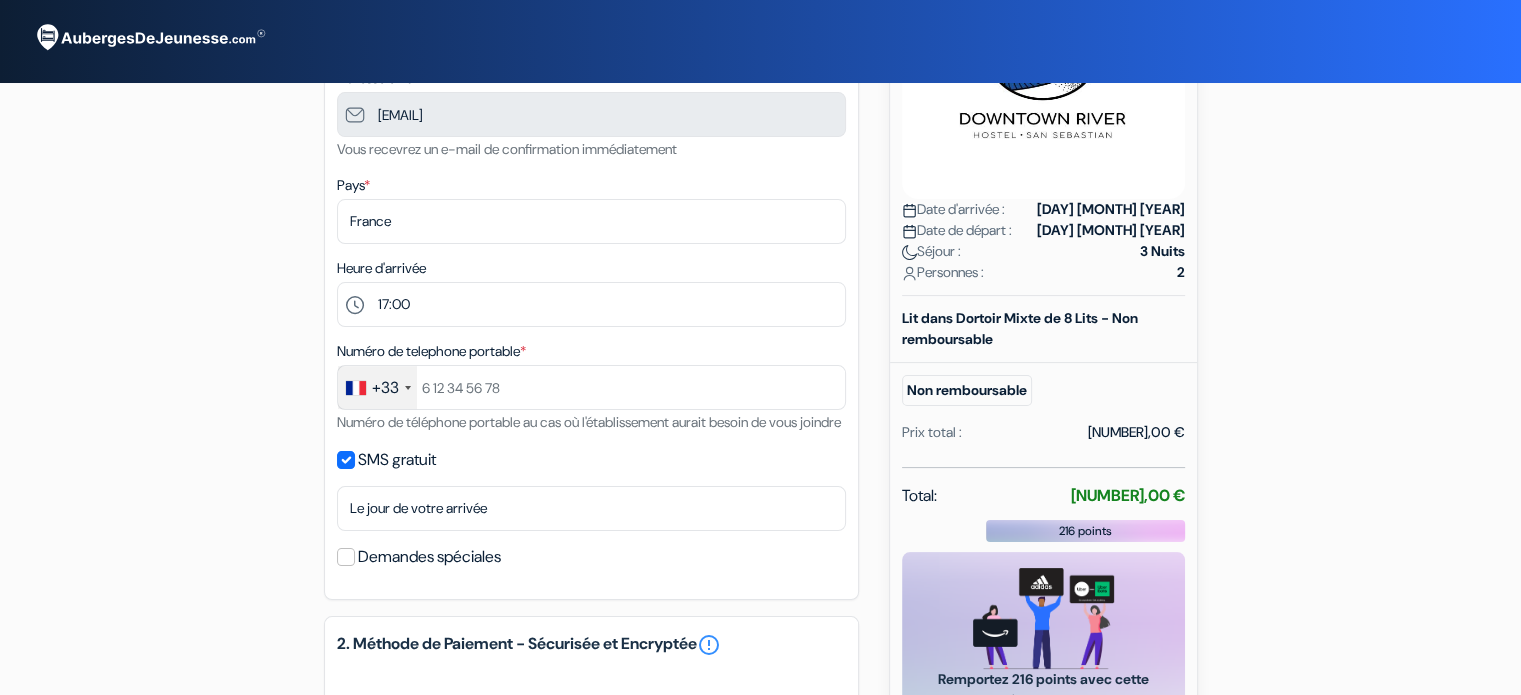 click on "add_box
Auberge Downtown River
[STREET], [NUMBER],
[CITY],
[COUNTRY]
Détails de l'établissement
X
done done done done" at bounding box center [761, 495] 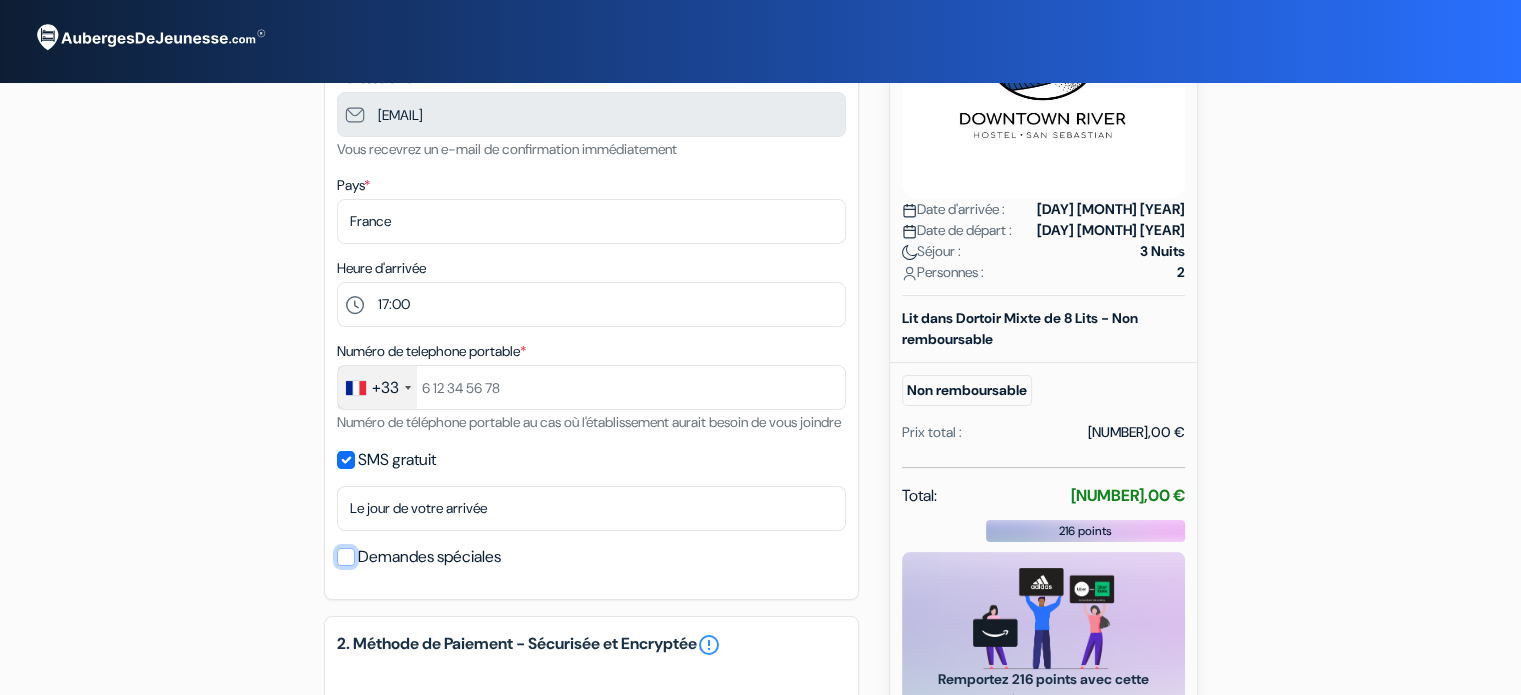 click on "Demandes spéciales" at bounding box center (346, 557) 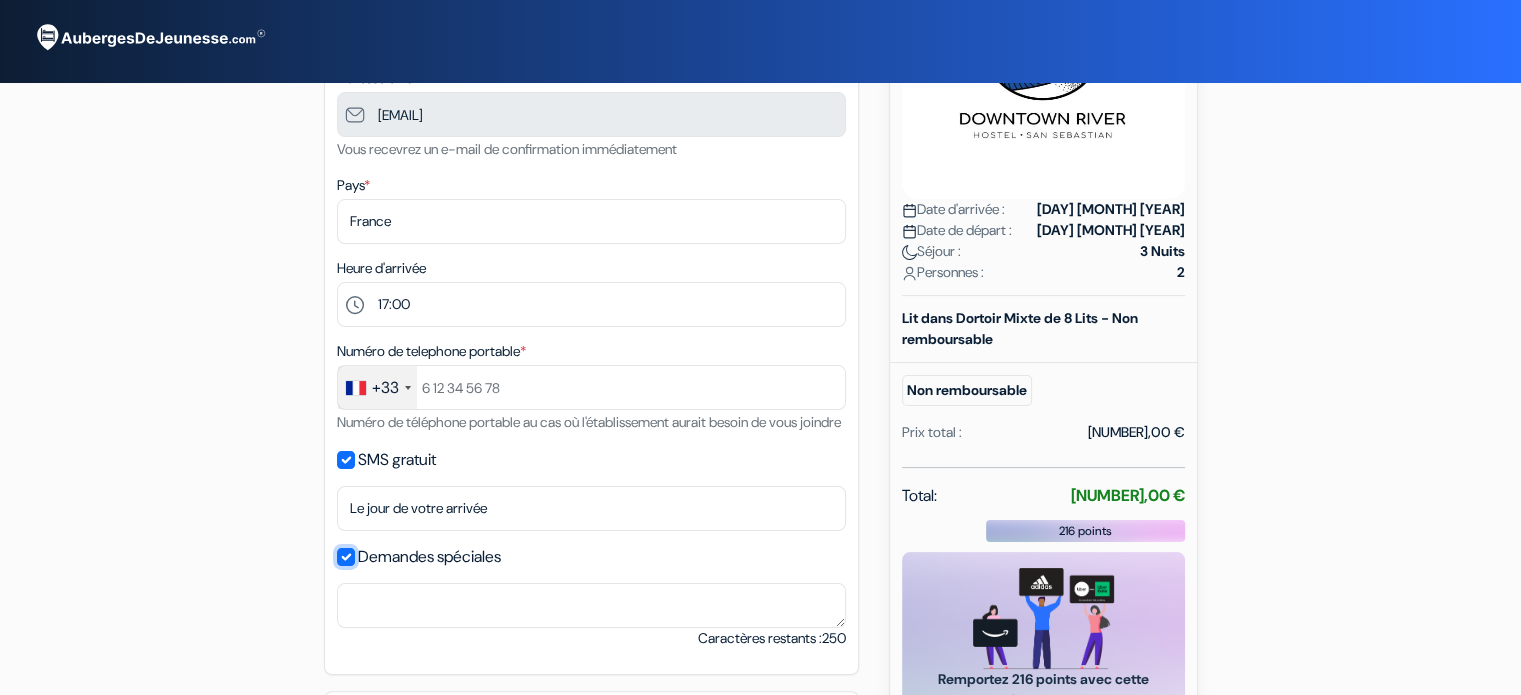 click on "Demandes spéciales" at bounding box center [346, 557] 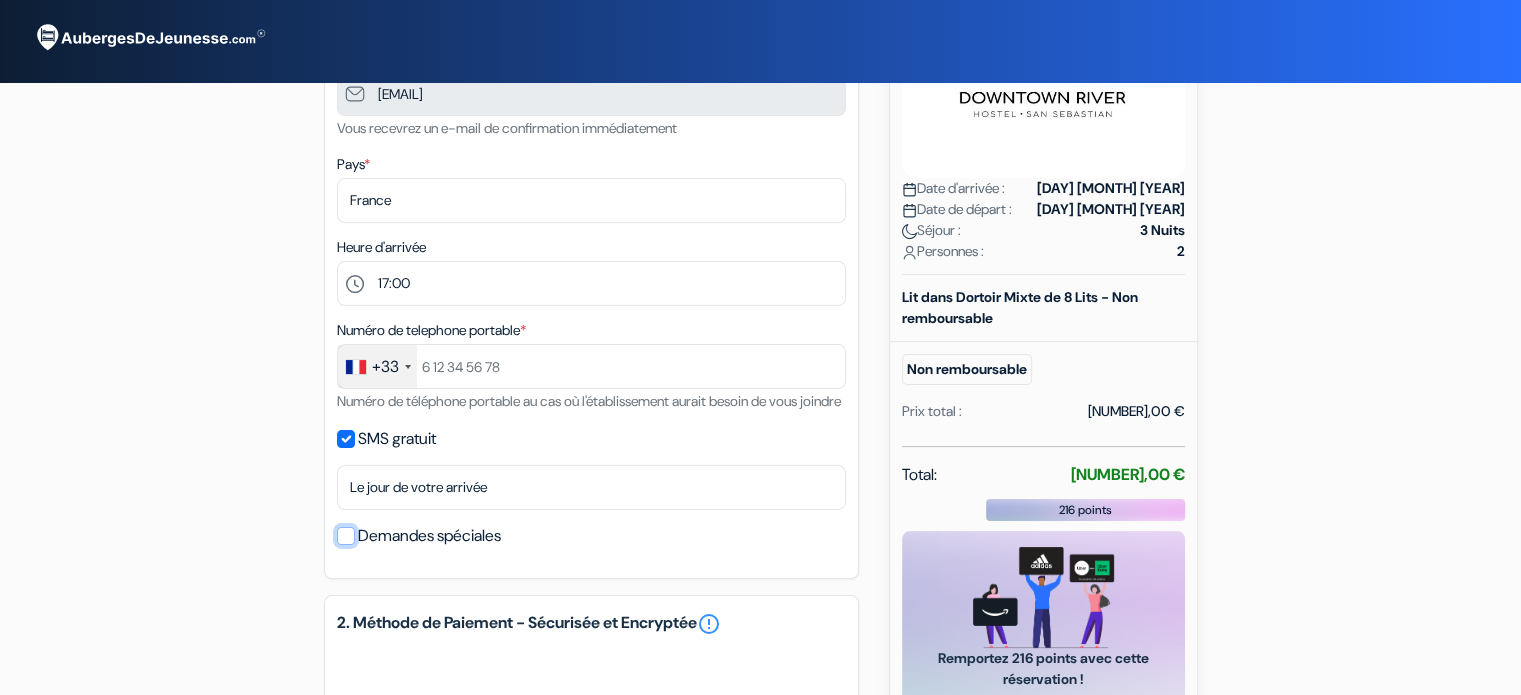 scroll, scrollTop: 295, scrollLeft: 0, axis: vertical 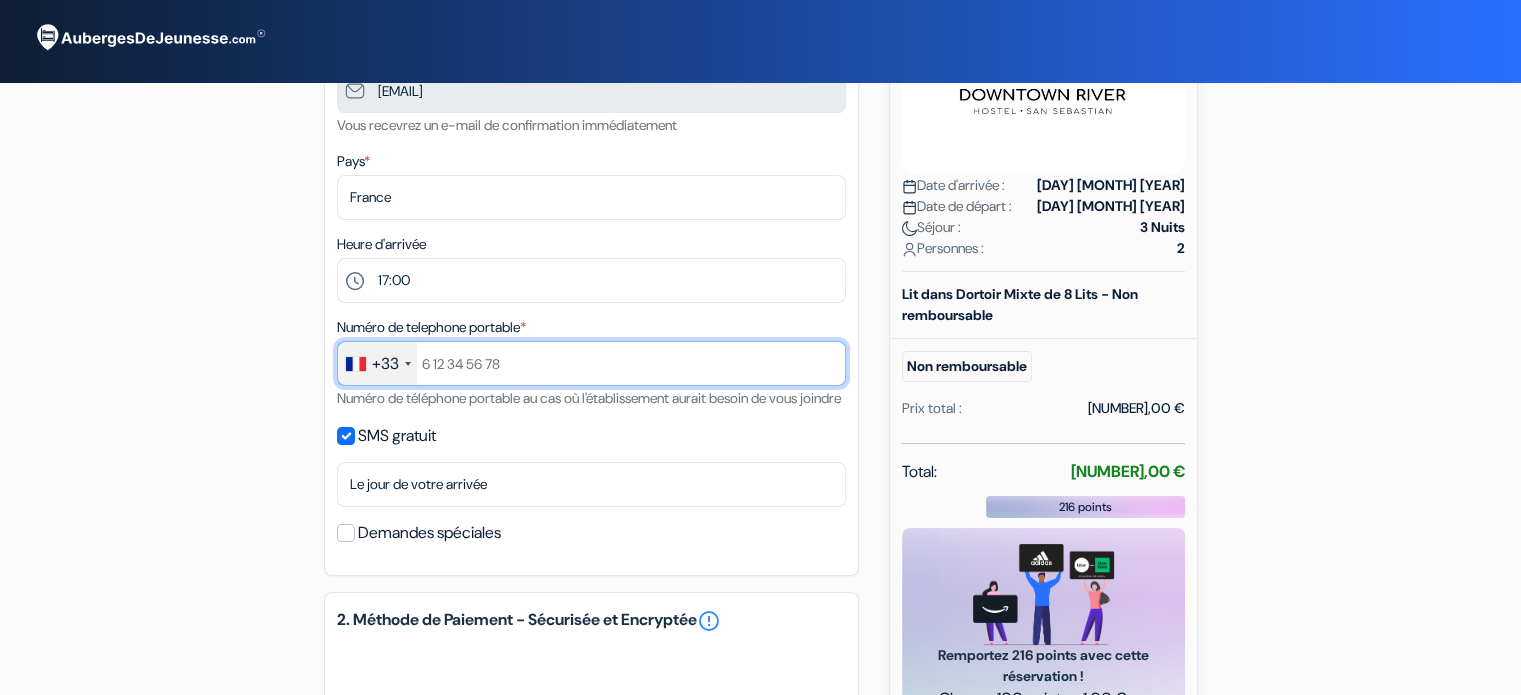 click at bounding box center [591, 363] 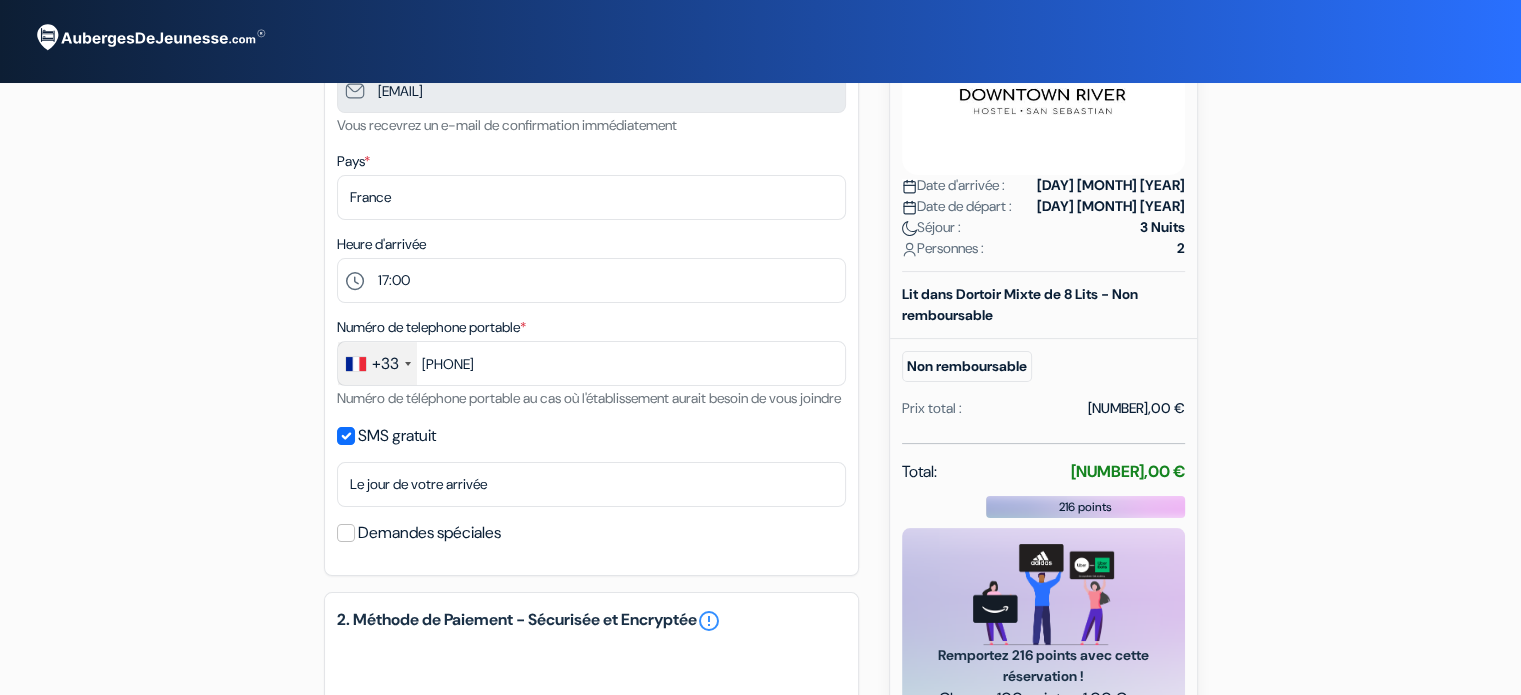 click on "1. Vos détails                             error_outline
Prénom  *
[FIRST]
Nom de famille  *
[LAST]
Adresse email  *
[EMAIL]
Vous recevrez un e-mail de confirmation immédiatement
Pays  *
Selectionner le pays
Abkhazie
Afghanistan                                 [TIME] [TIME]" at bounding box center [591, 201] 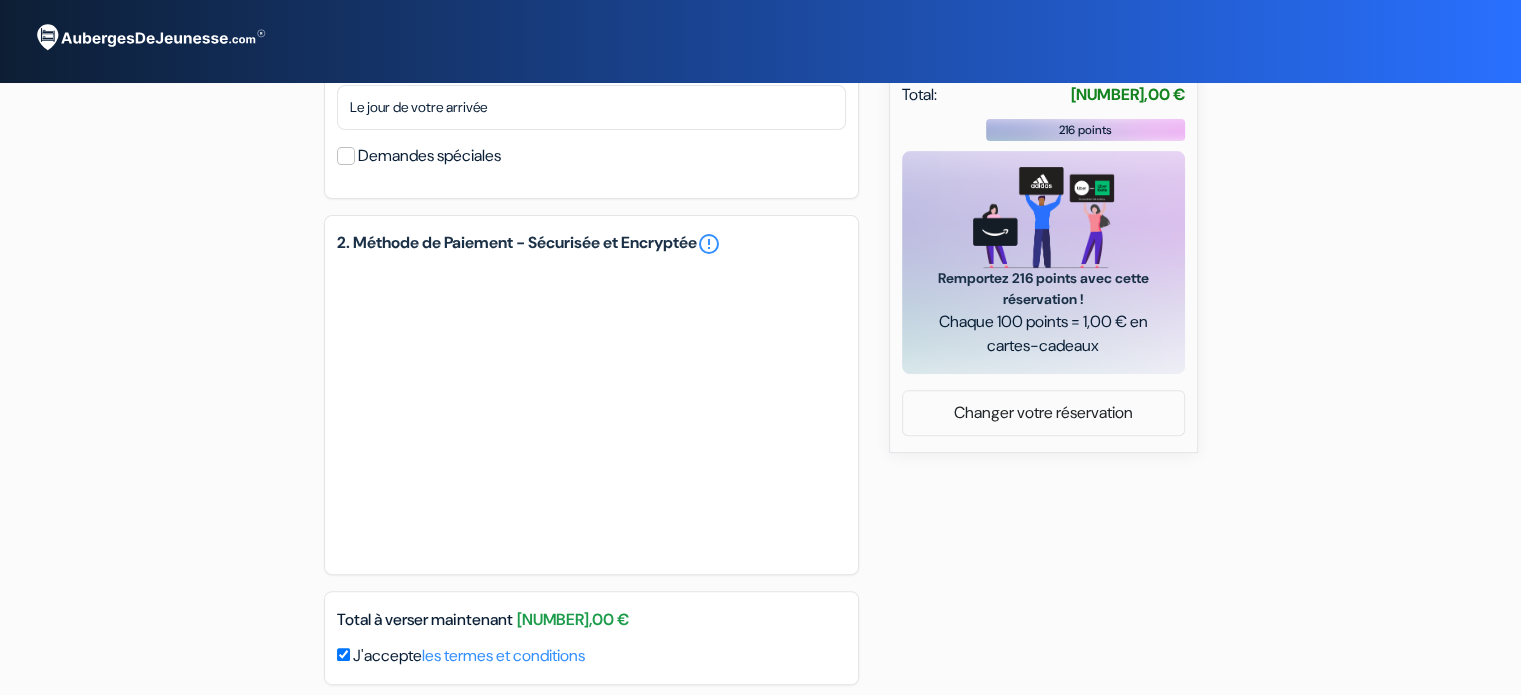 scroll, scrollTop: 684, scrollLeft: 0, axis: vertical 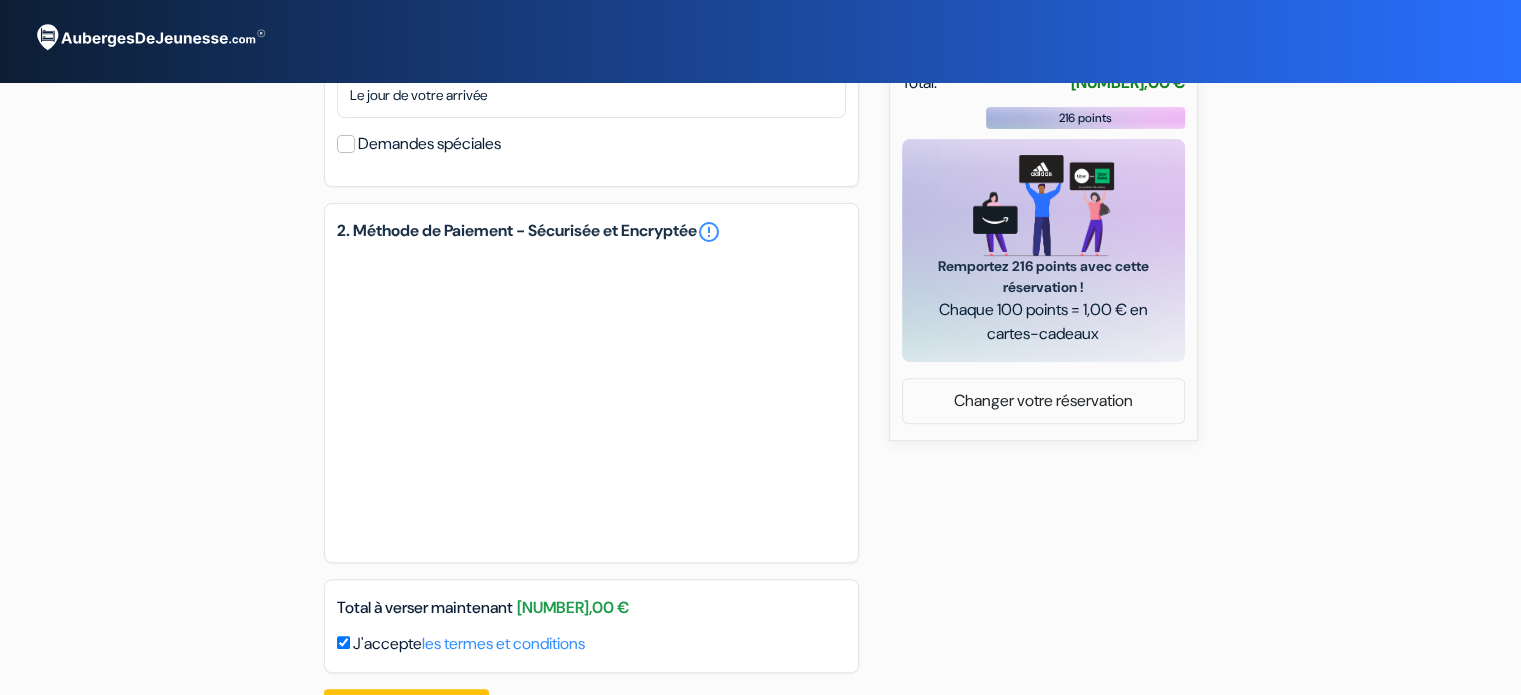 click on "add_box
Auberge Downtown River
[STREET], [NUMBER],
[CITY],
[COUNTRY]
Détails de l'établissement
X
done done done done" at bounding box center [761, 82] 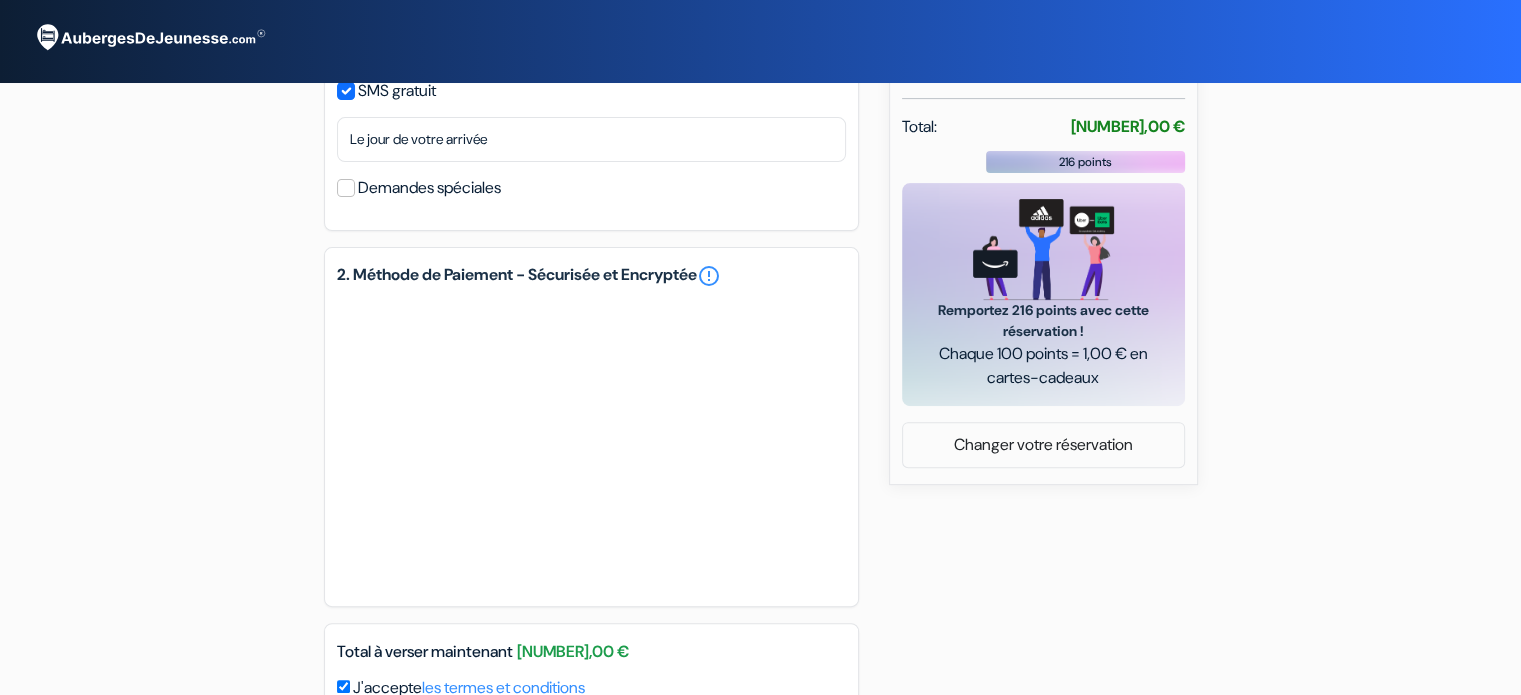 scroll, scrollTop: 776, scrollLeft: 0, axis: vertical 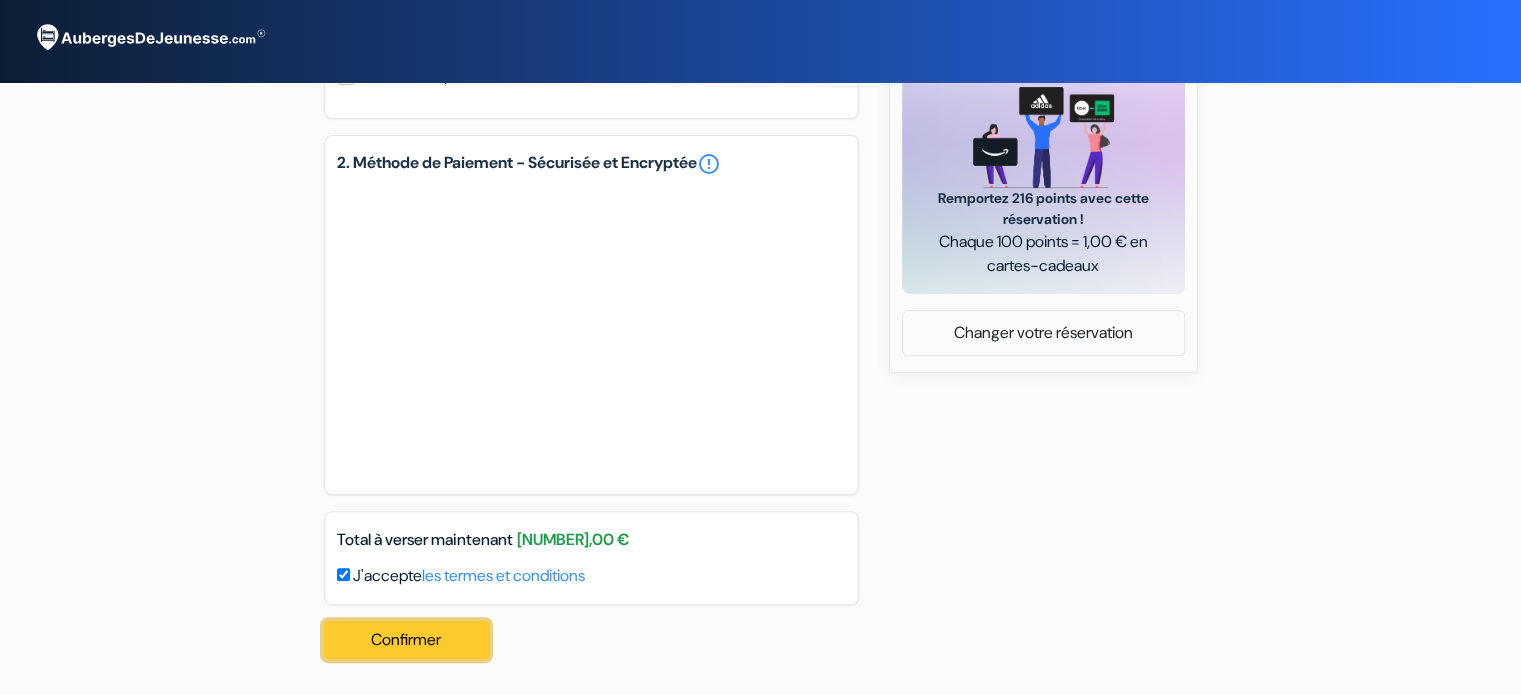 click on "Confirmer
Loading..." at bounding box center [407, 640] 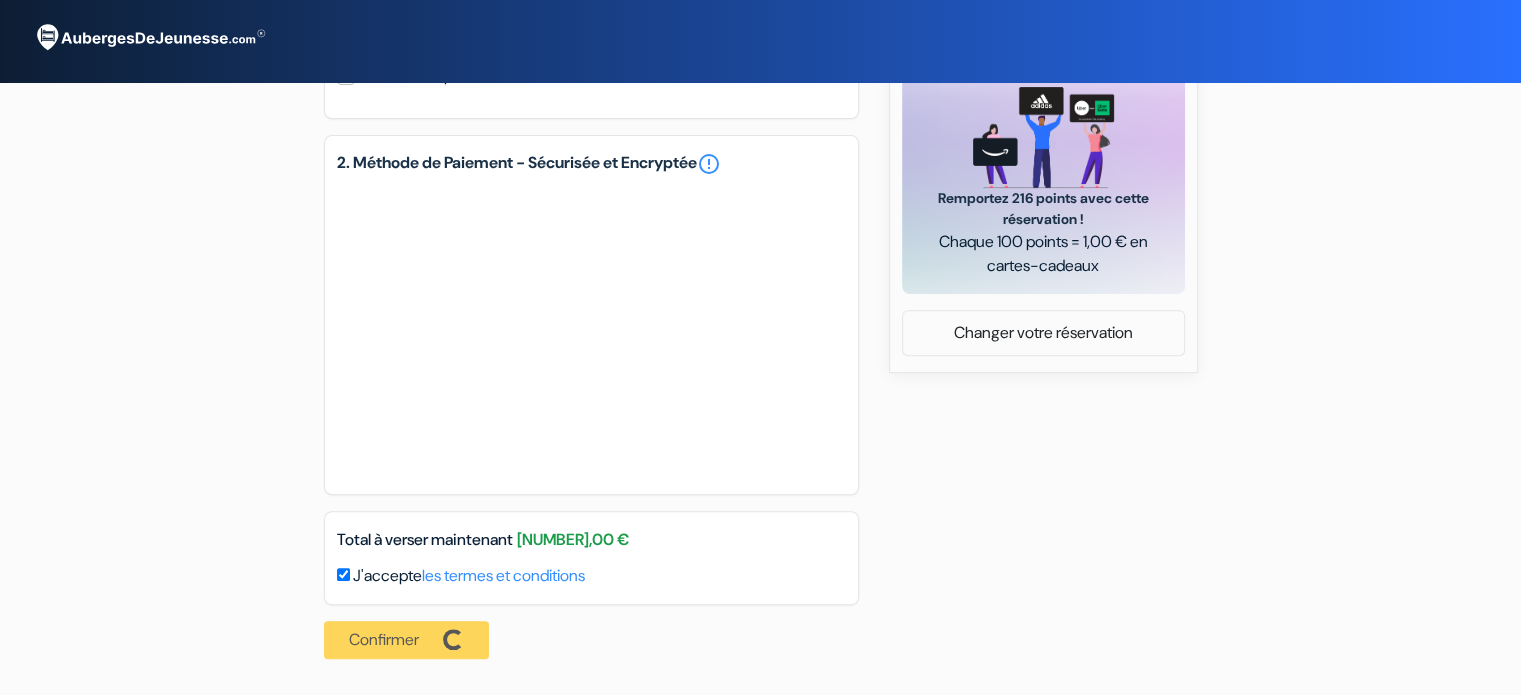 click on "Confirmer
Loading...
Traitement de la demande..." at bounding box center (413, 640) 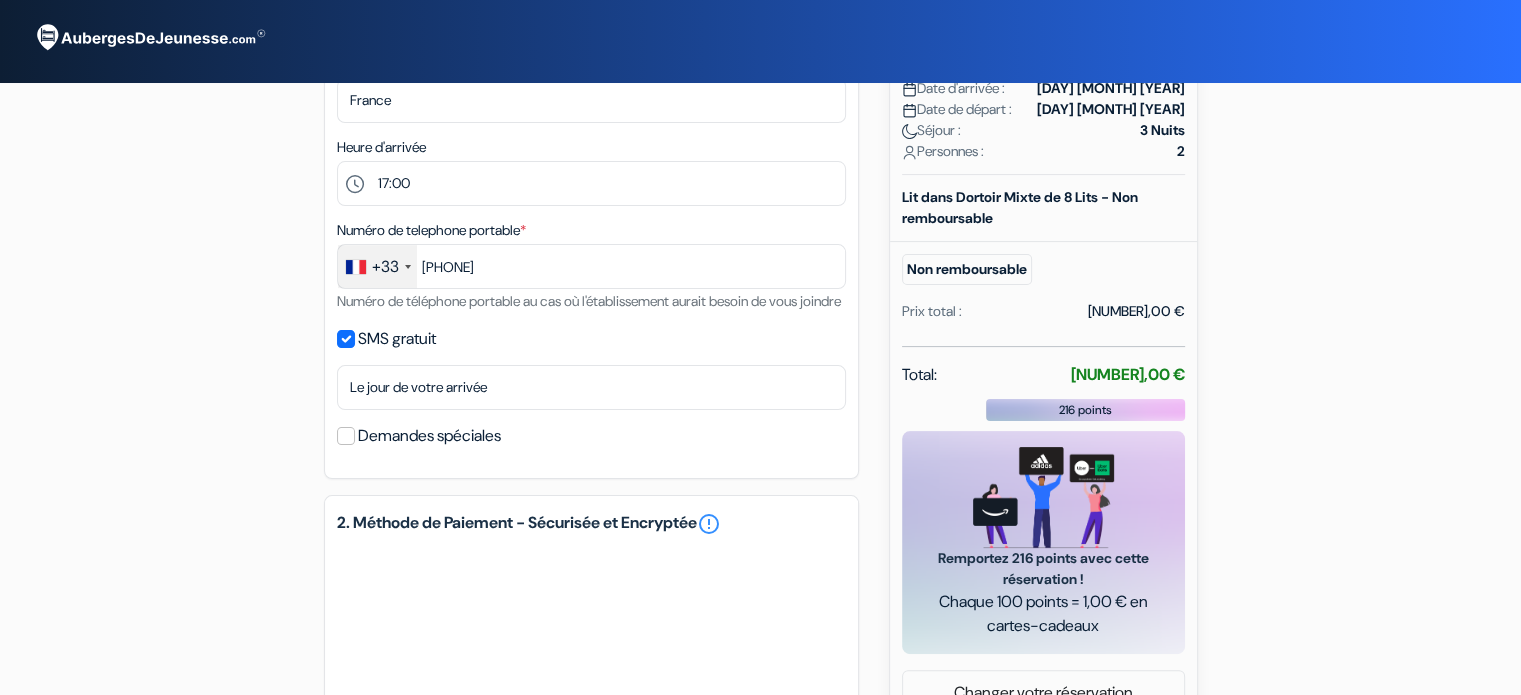 scroll, scrollTop: 776, scrollLeft: 0, axis: vertical 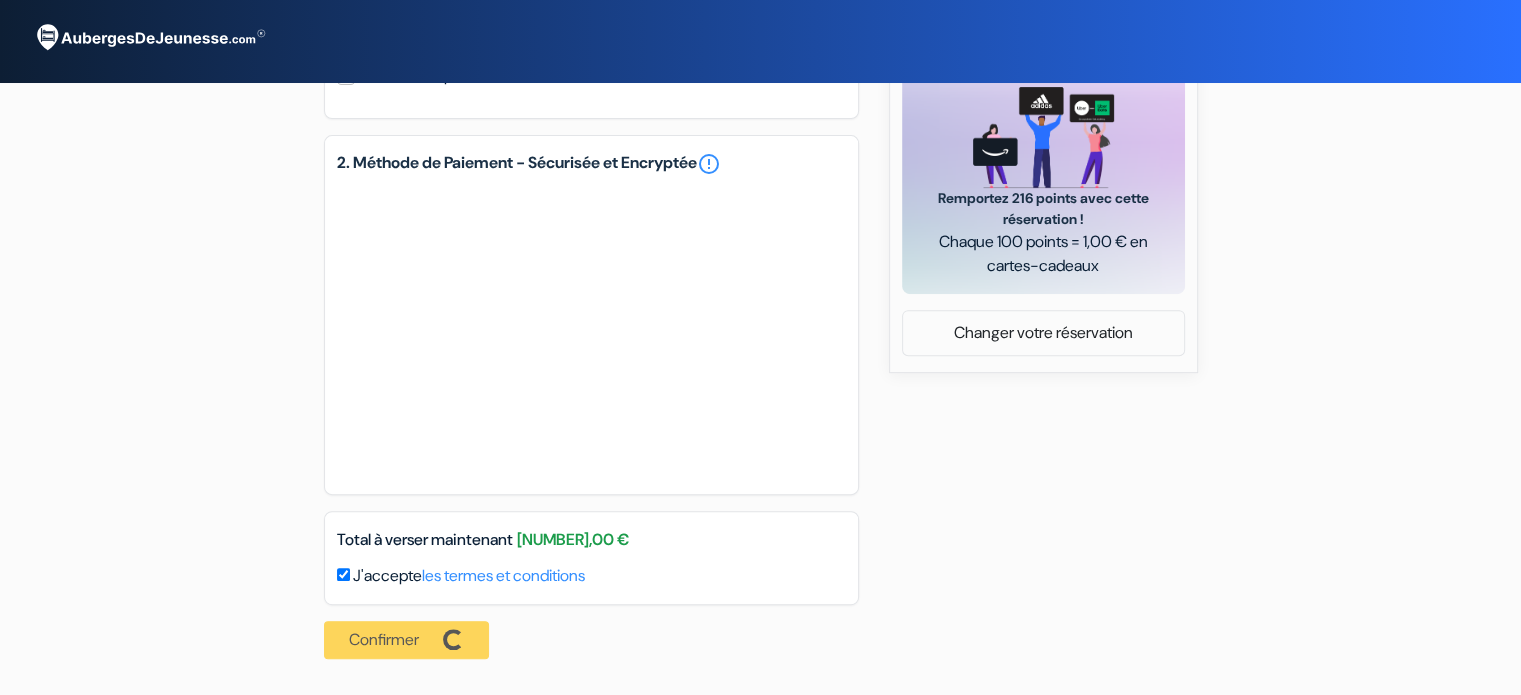click on "Confirmer
Loading...
Traitement de la demande..." at bounding box center [413, 640] 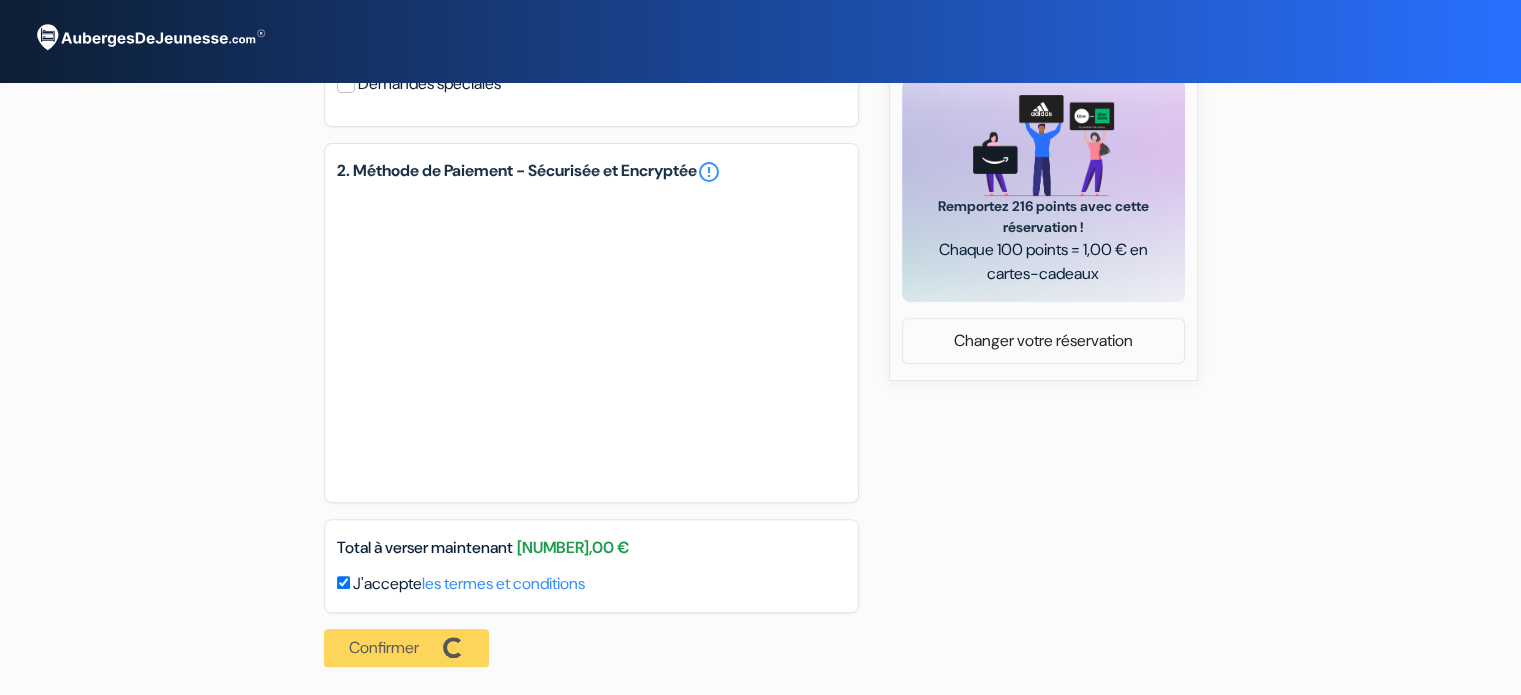 scroll, scrollTop: 776, scrollLeft: 0, axis: vertical 